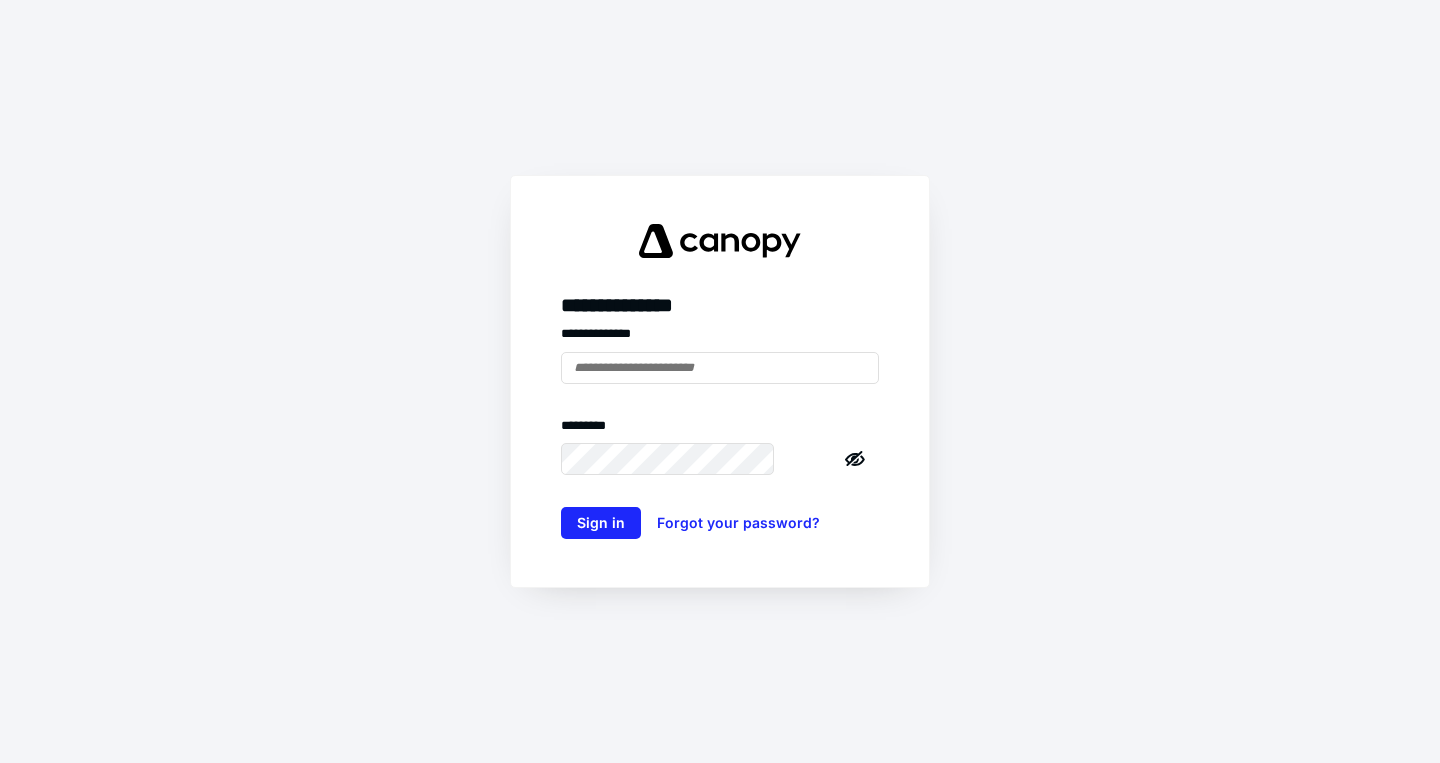 scroll, scrollTop: 0, scrollLeft: 0, axis: both 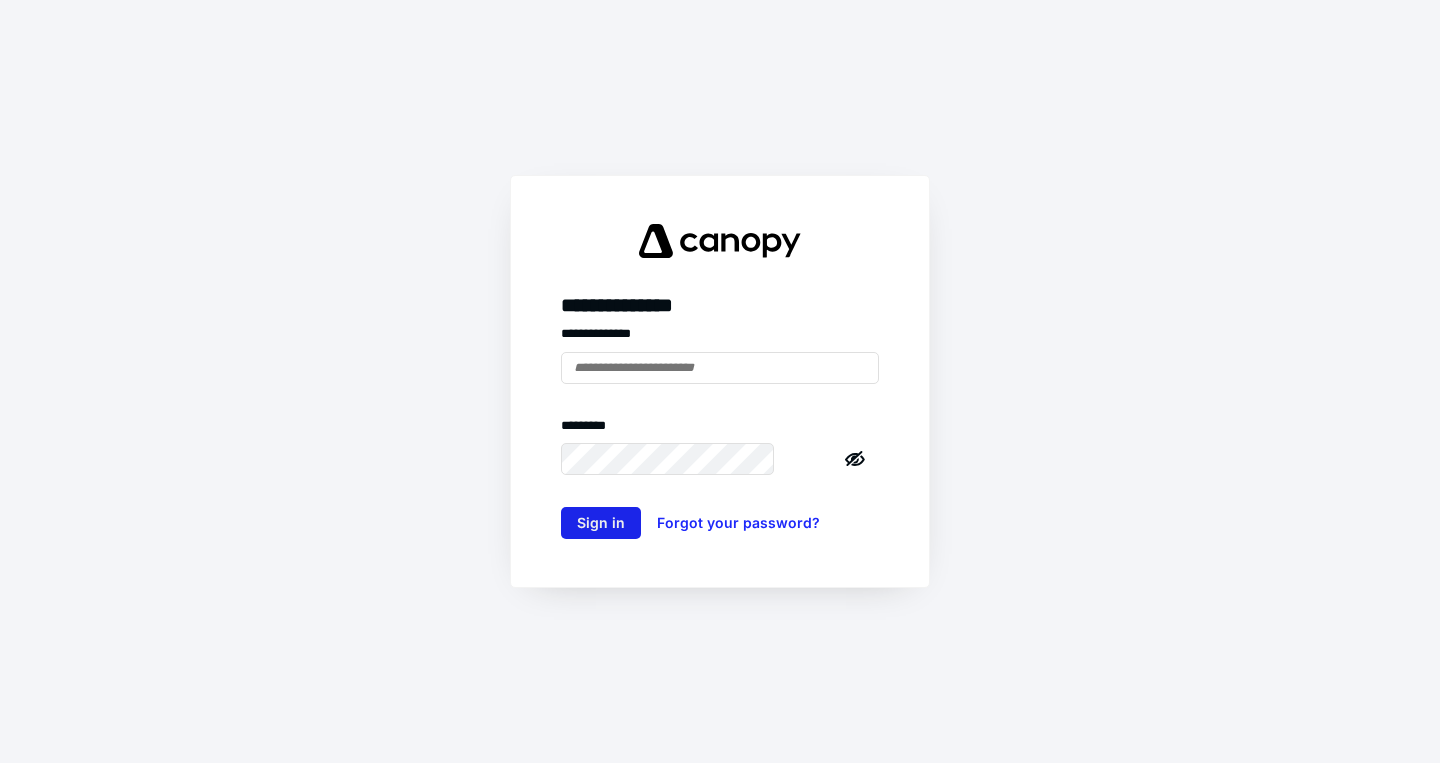 type on "**********" 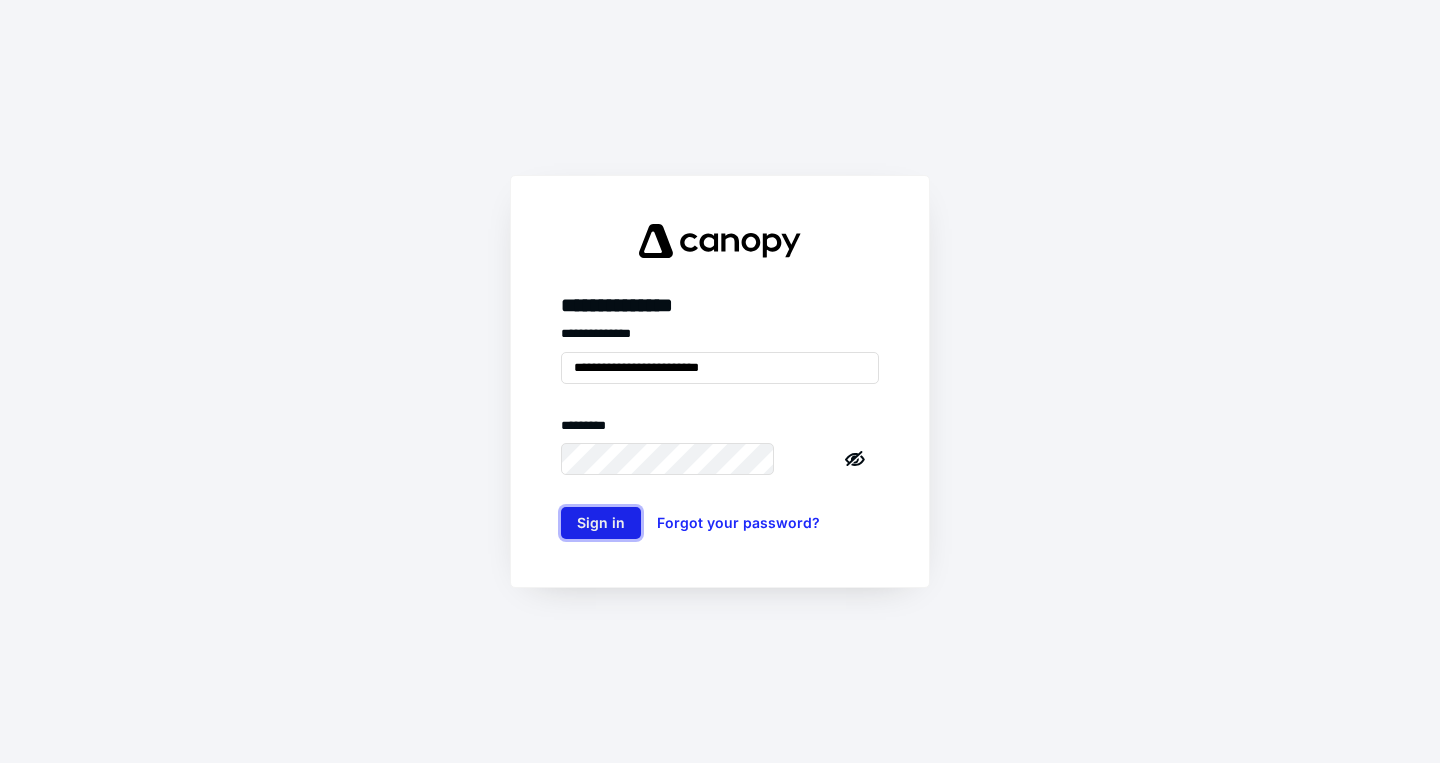 click on "Sign in" at bounding box center [601, 523] 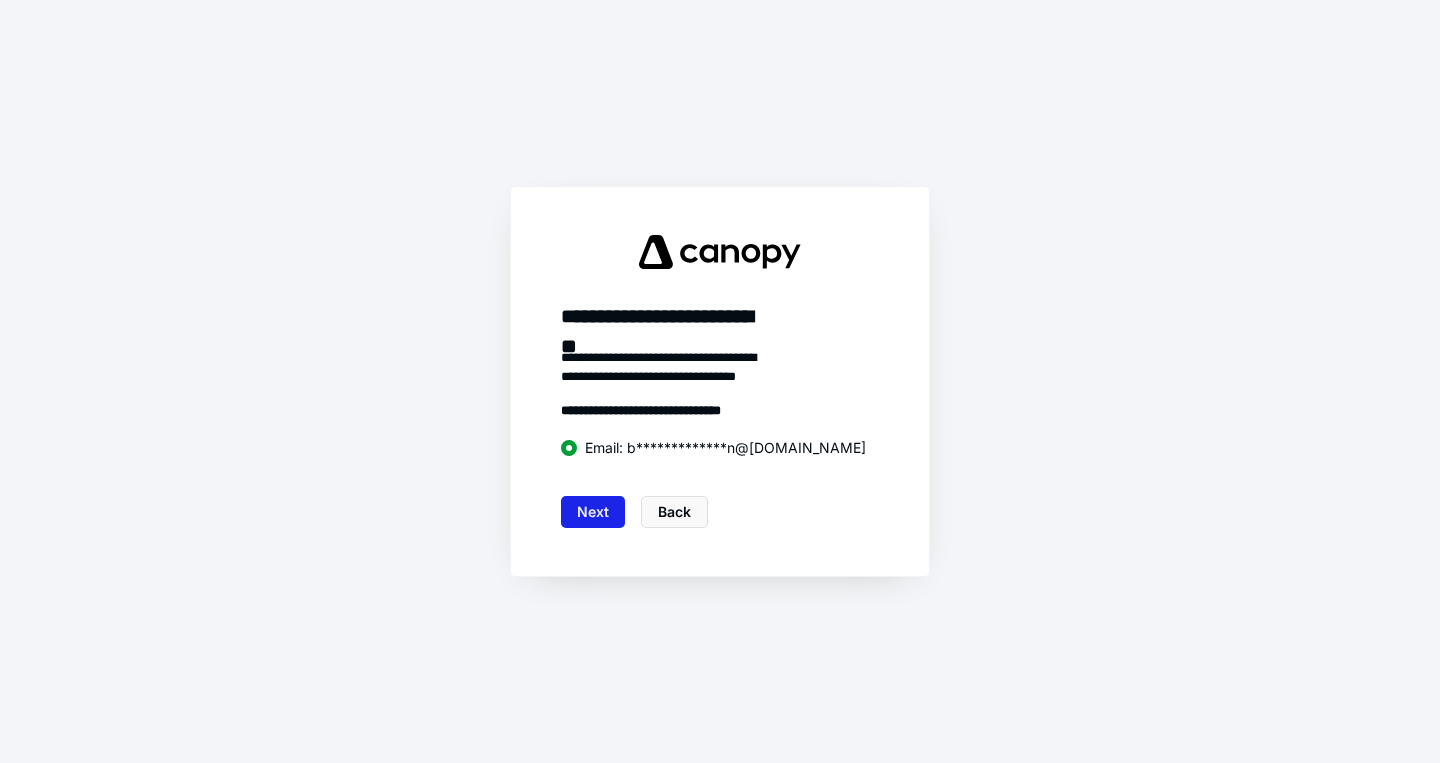 click on "Next" at bounding box center (593, 512) 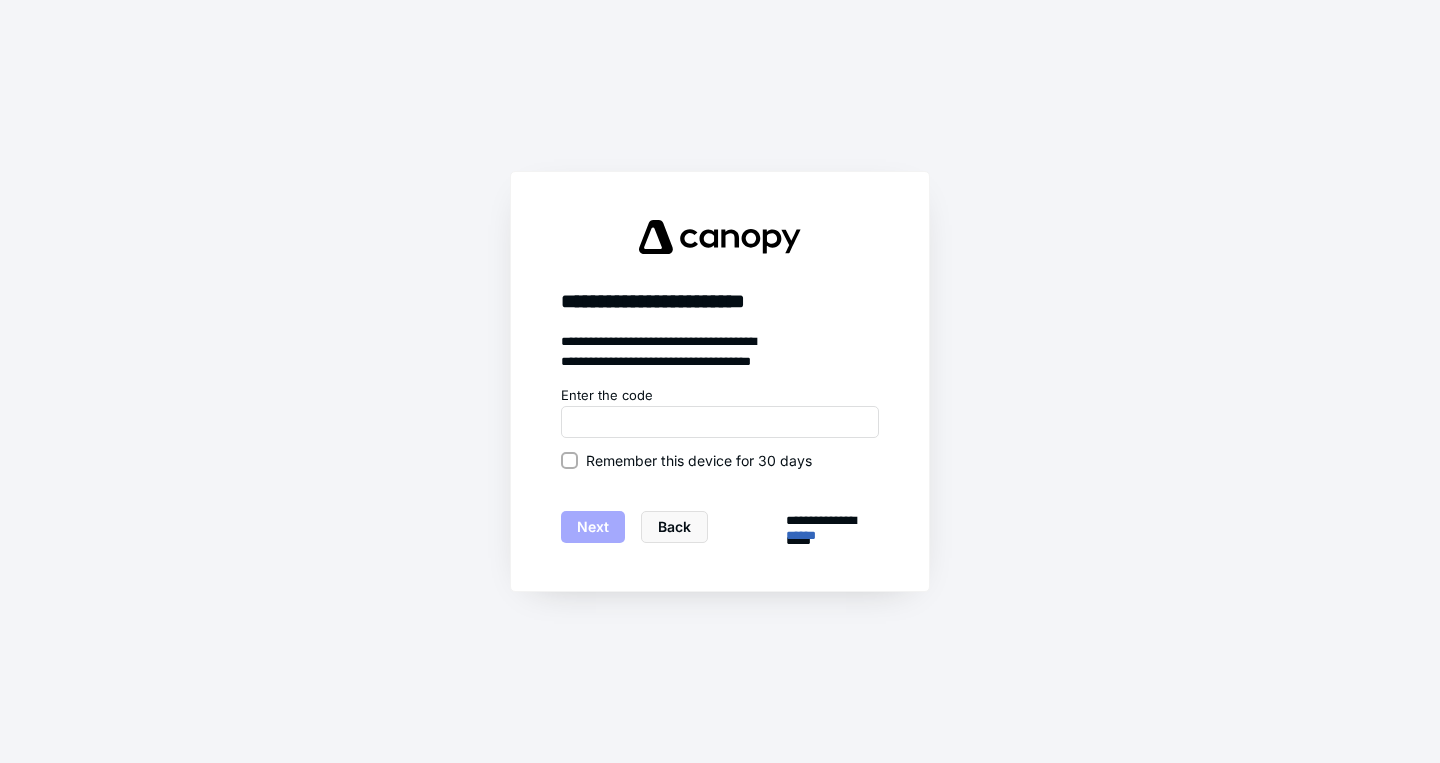 click 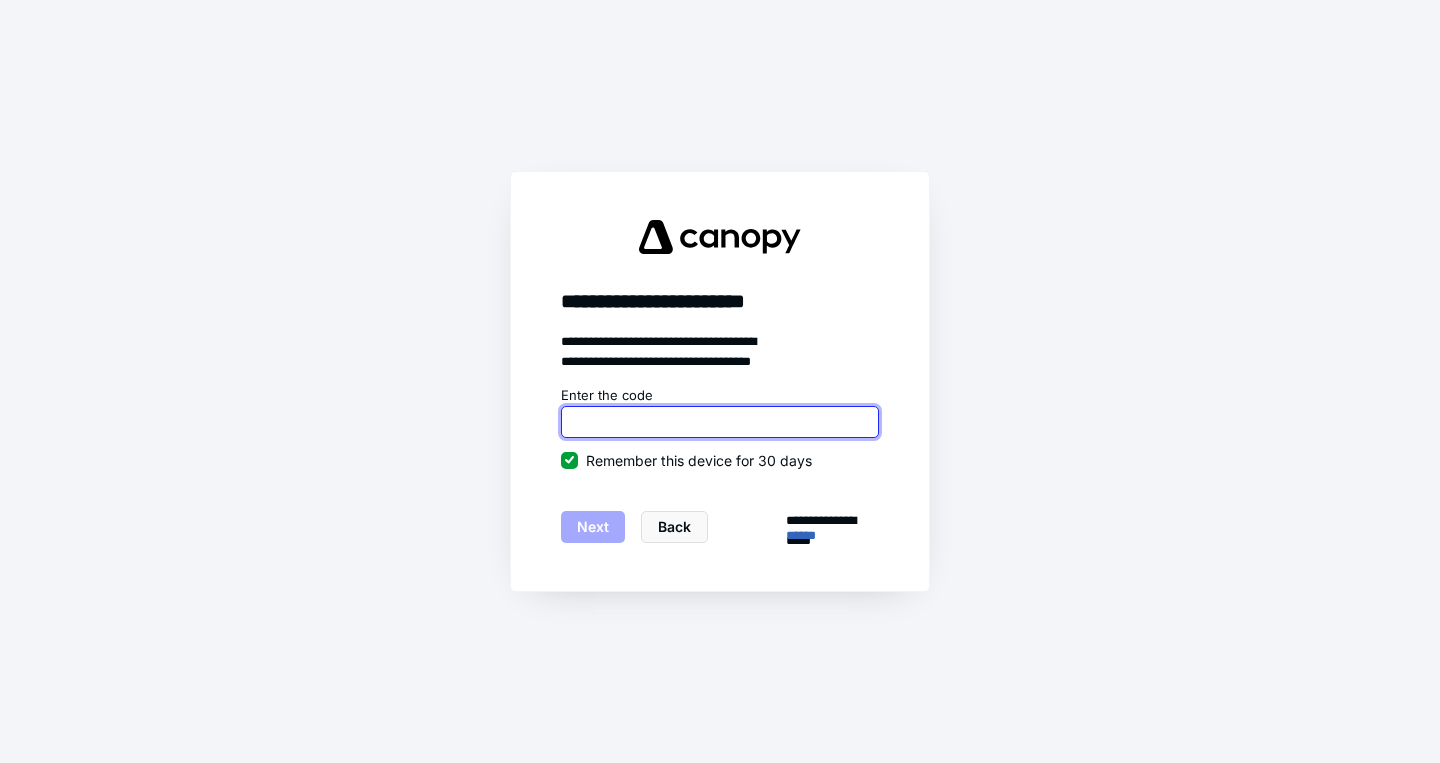 click at bounding box center [720, 422] 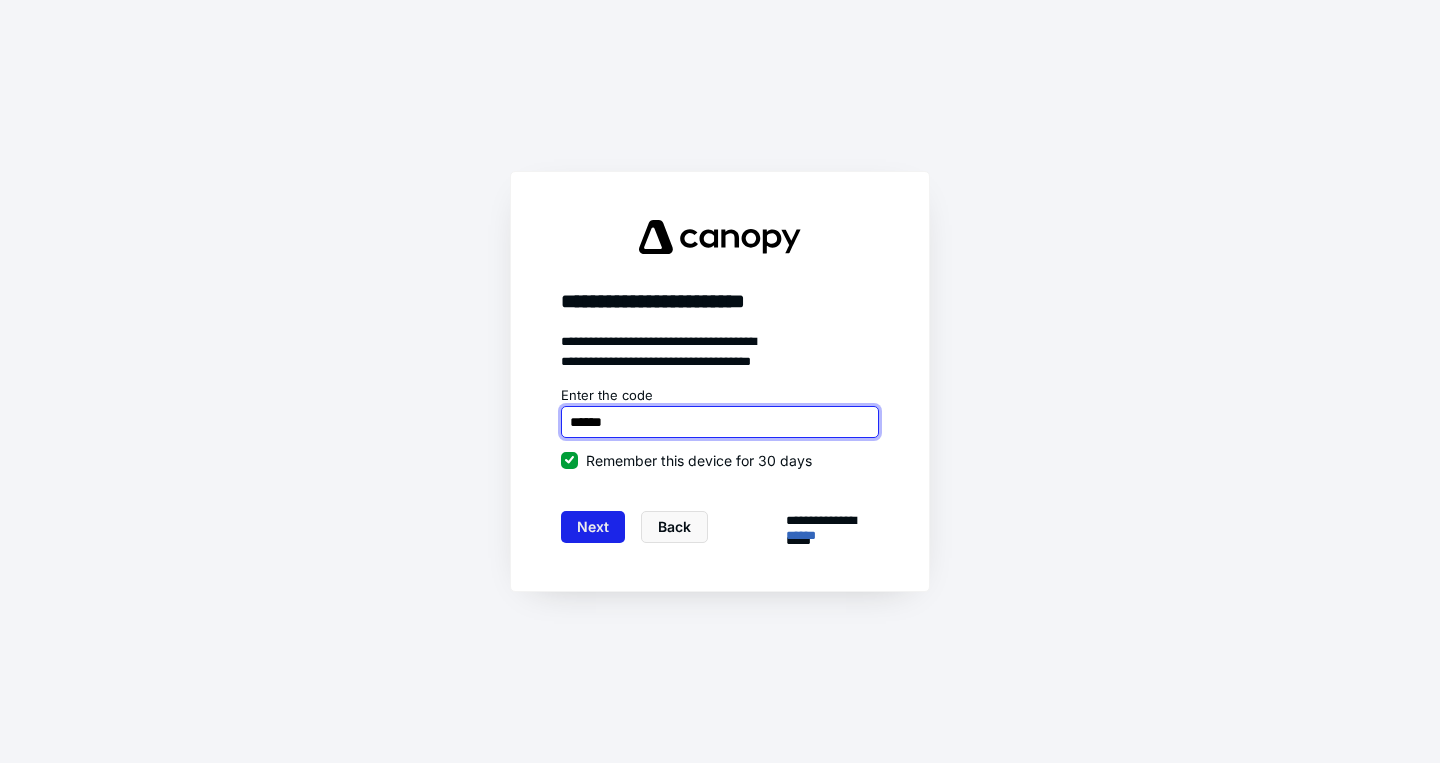 type on "******" 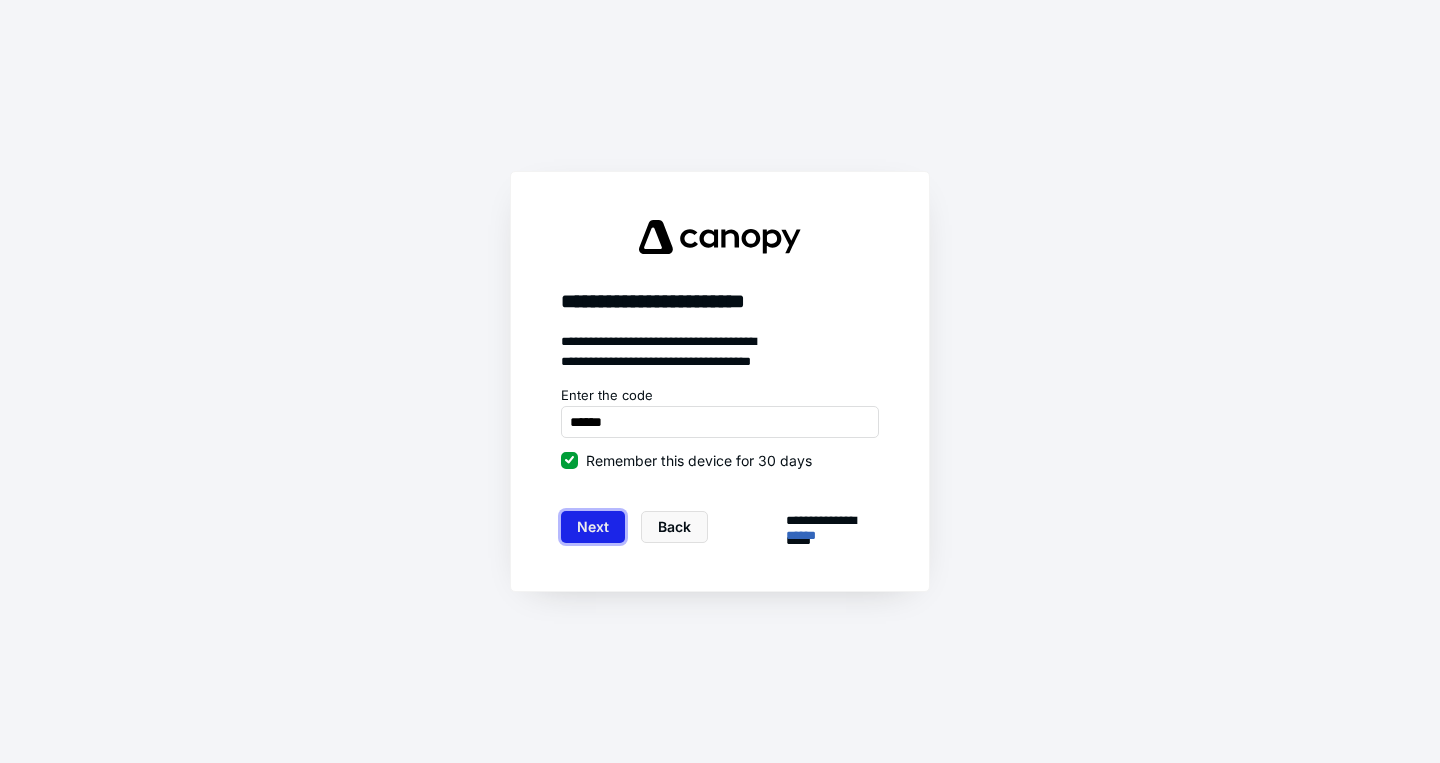 click on "Next" at bounding box center [593, 527] 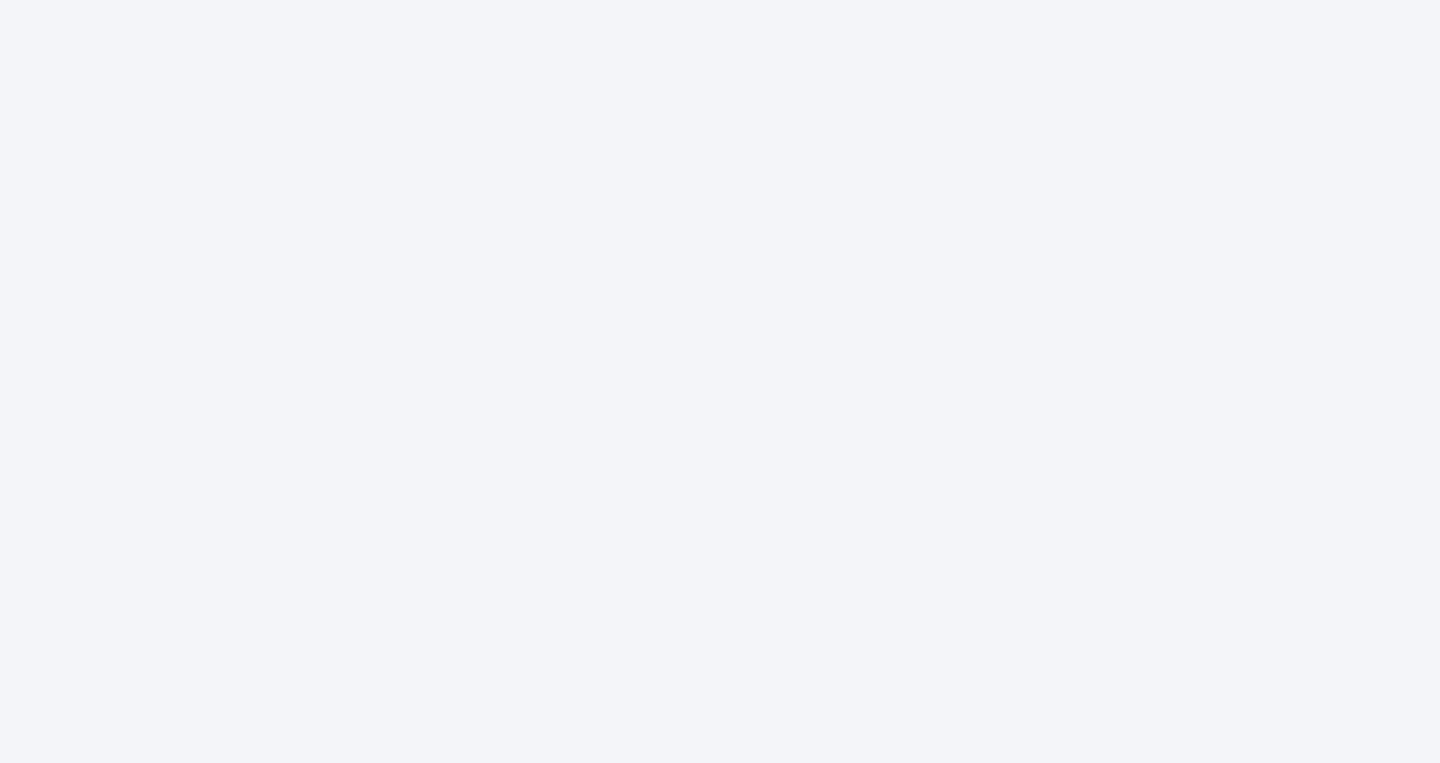 scroll, scrollTop: 0, scrollLeft: 0, axis: both 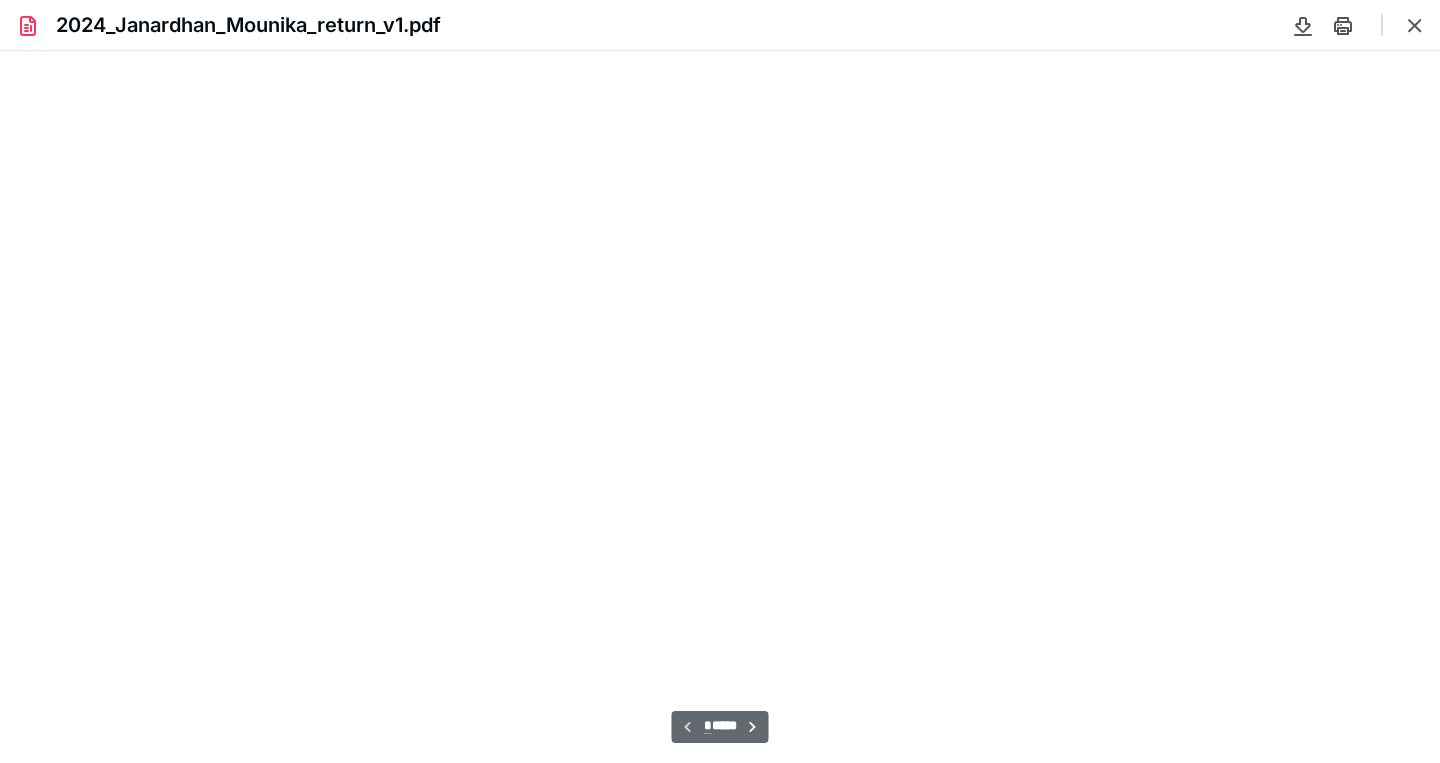 type on "87" 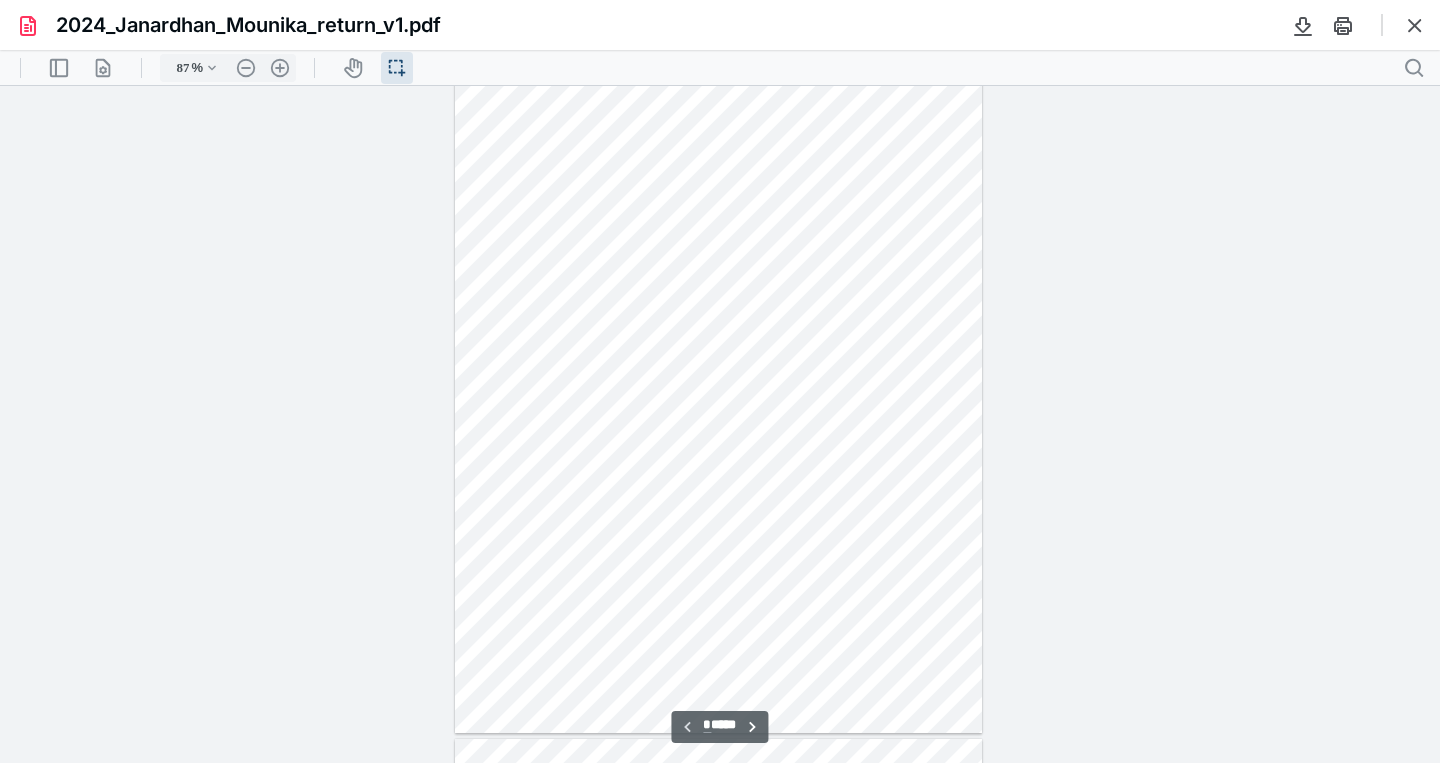 scroll, scrollTop: 48, scrollLeft: 0, axis: vertical 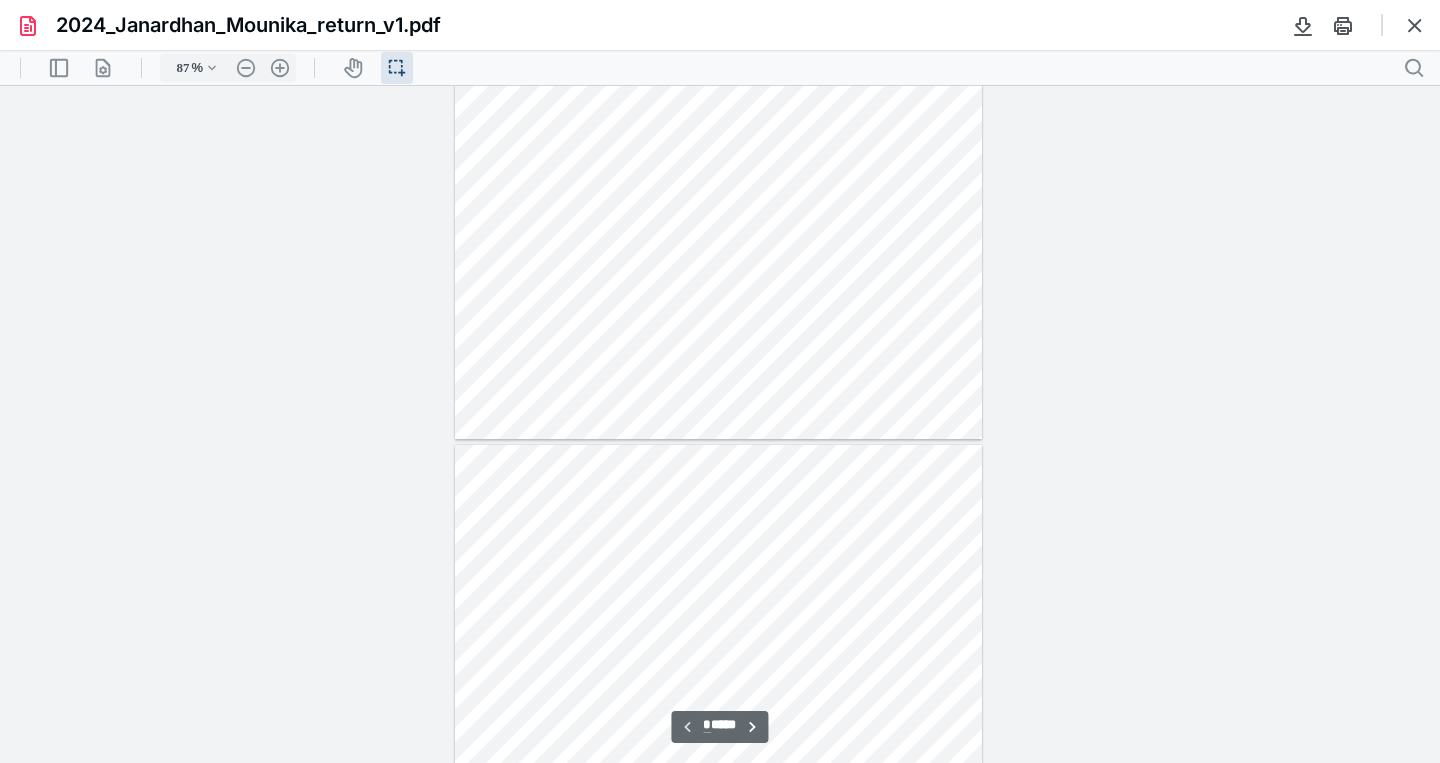 type on "*" 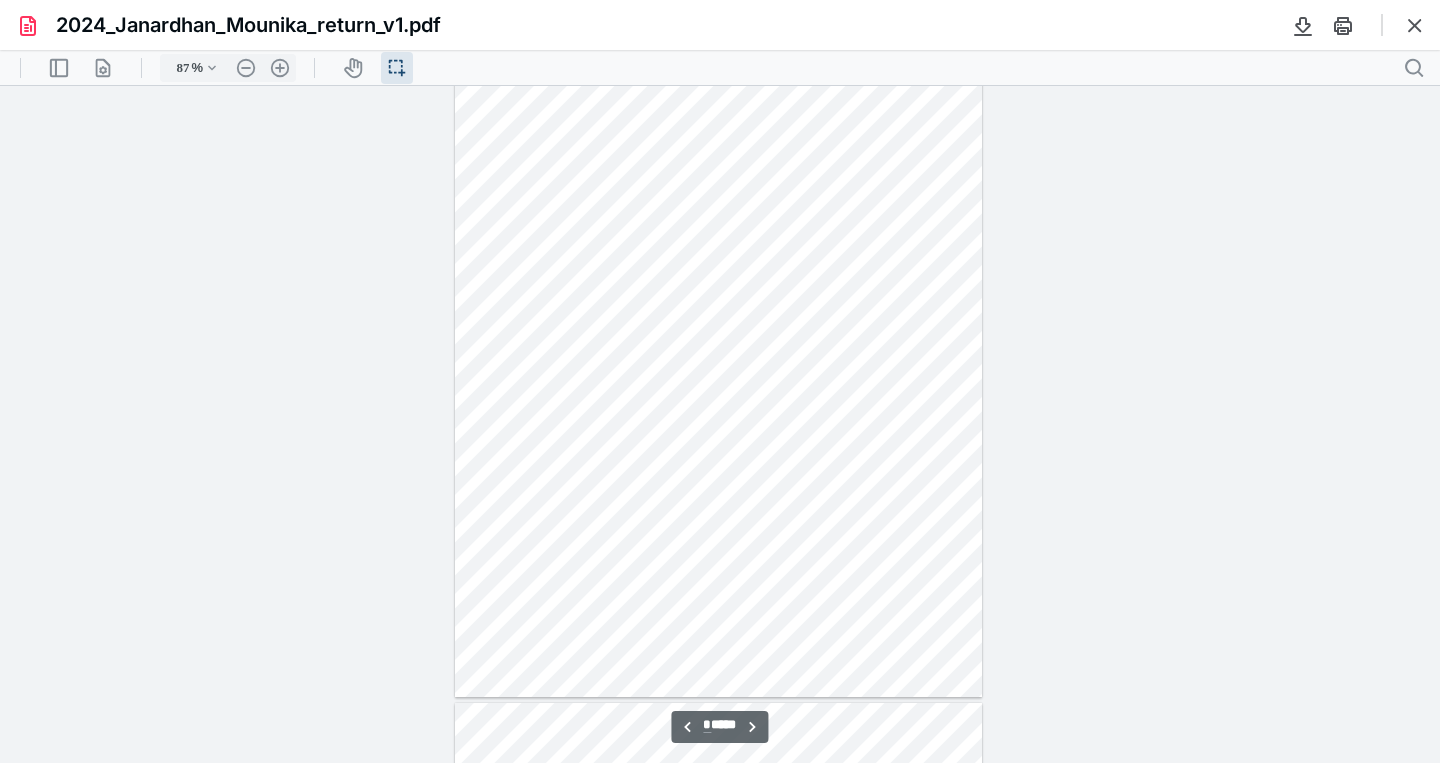 scroll, scrollTop: 765, scrollLeft: 0, axis: vertical 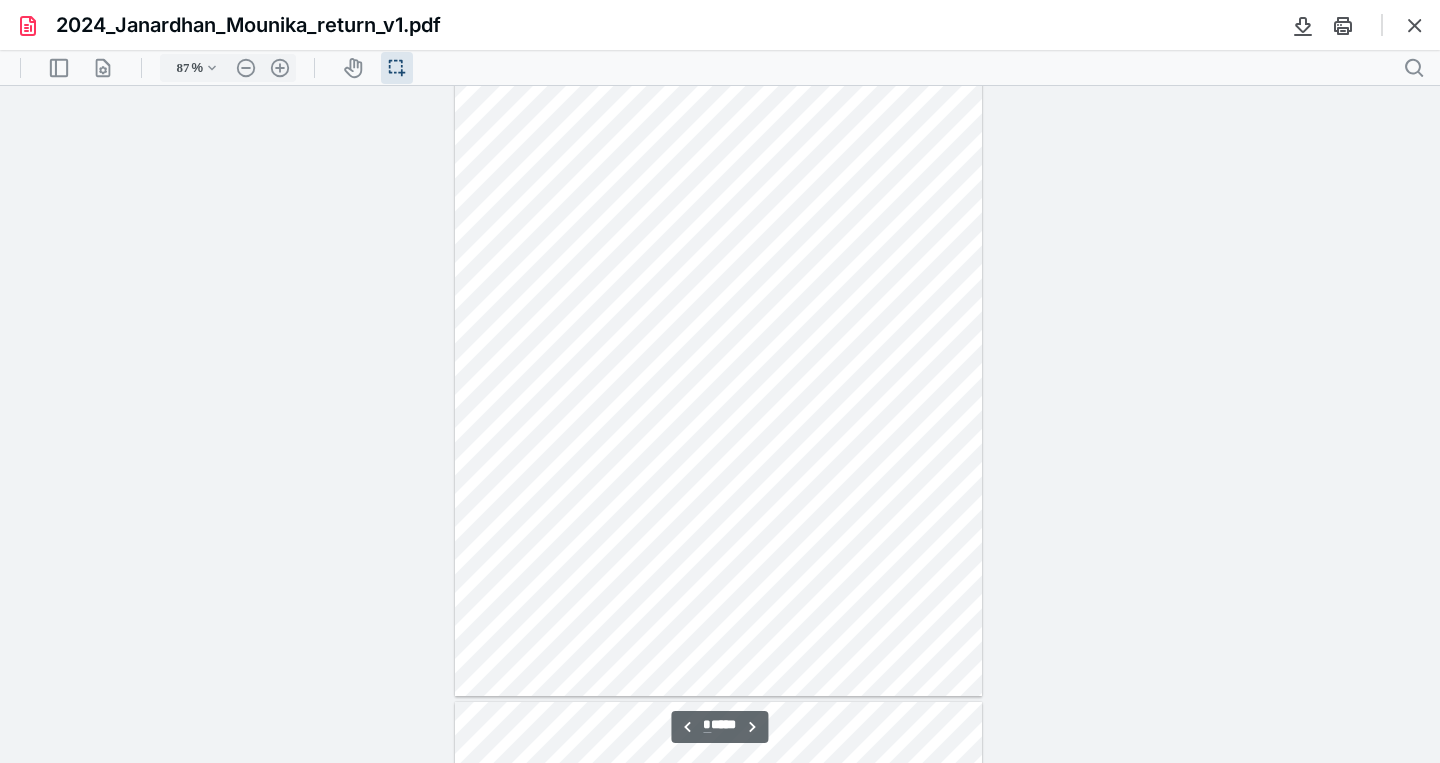 click at bounding box center (719, 354) 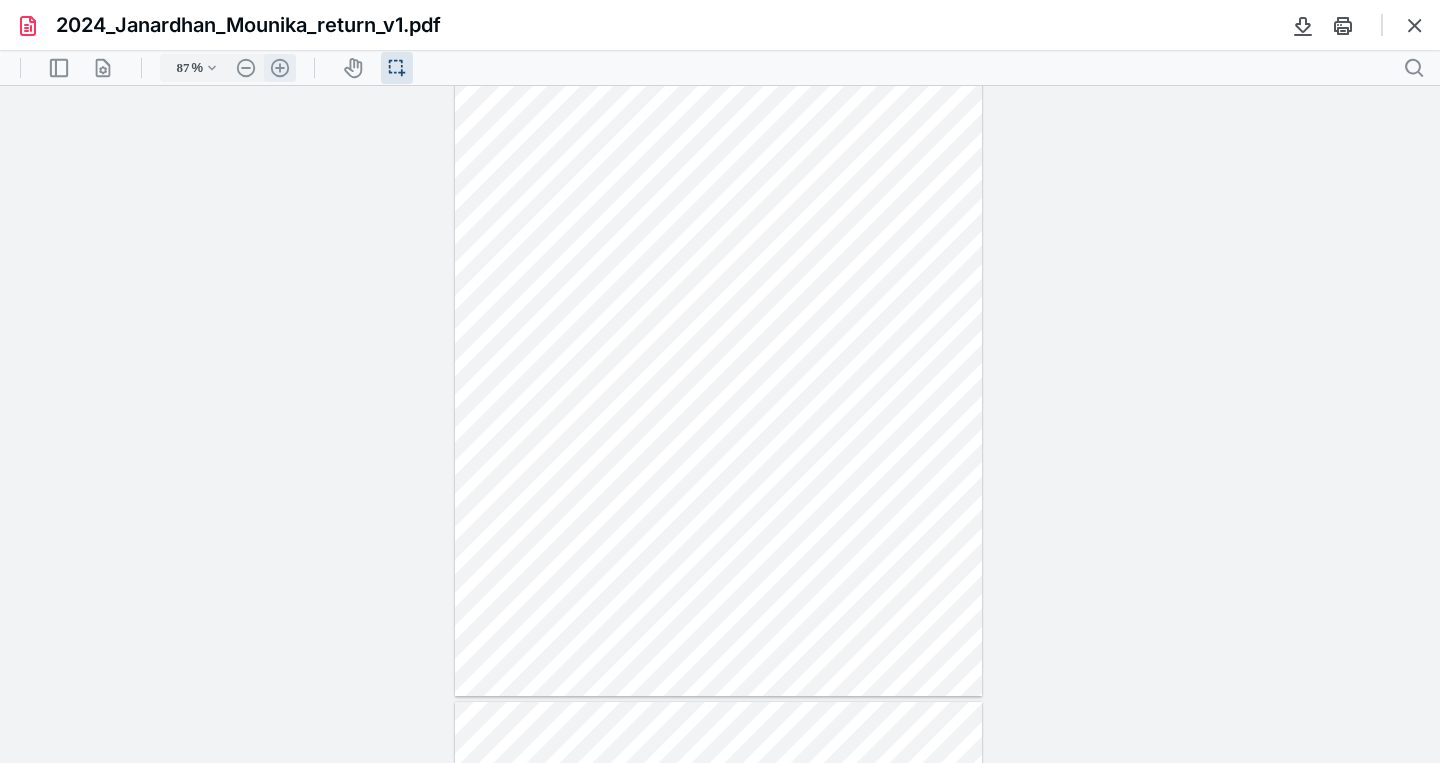 click on ".cls-1{fill:#abb0c4;} icon - header - zoom - in - line" at bounding box center [280, 68] 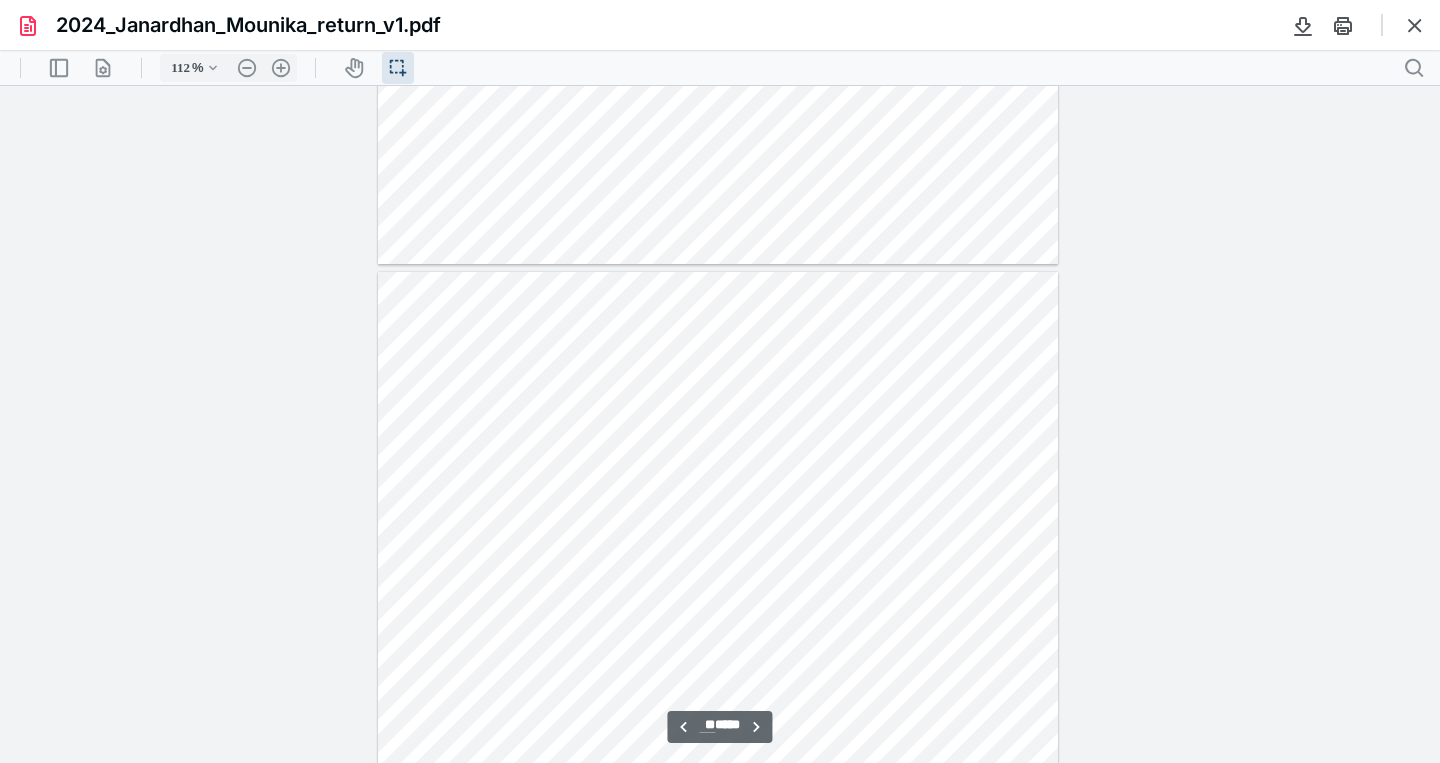 scroll, scrollTop: 22782, scrollLeft: 0, axis: vertical 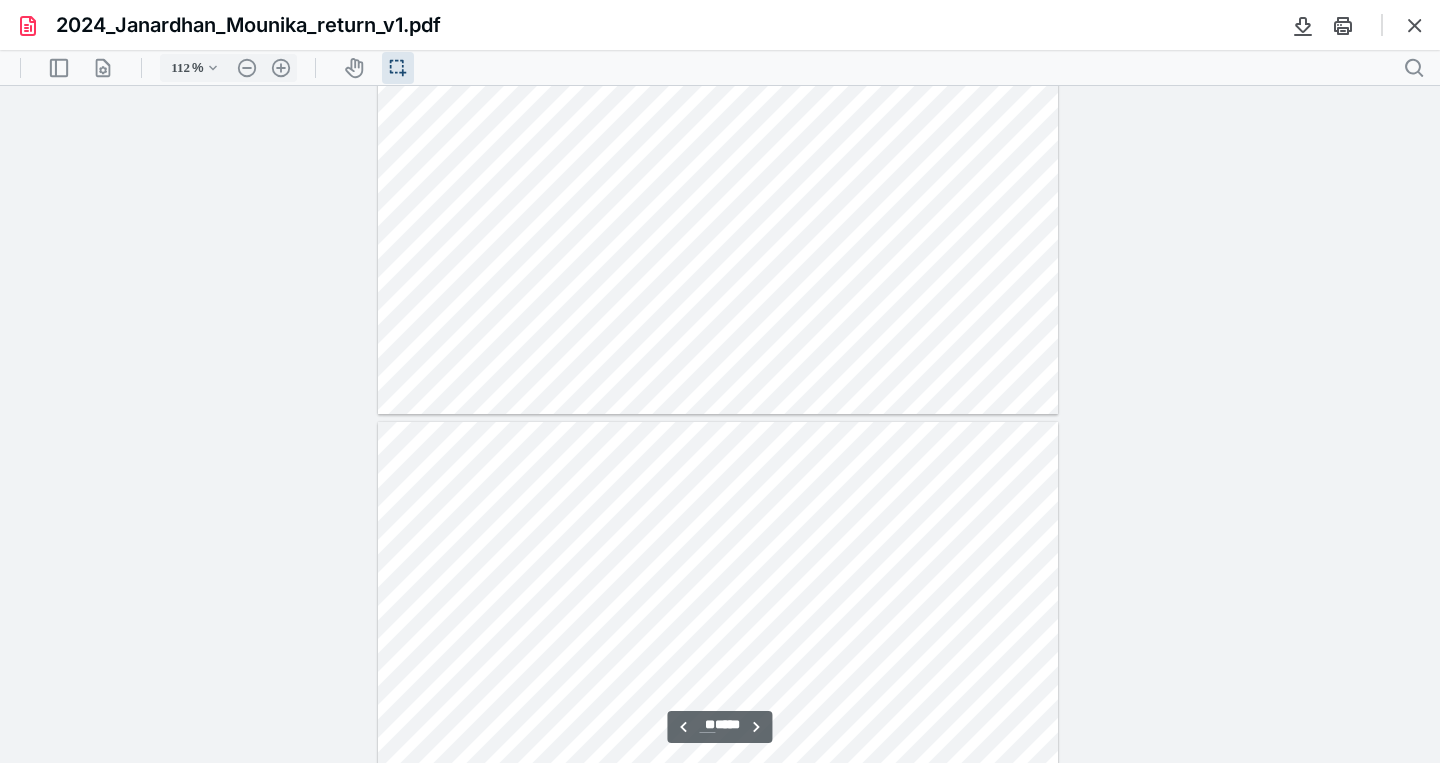type on "**" 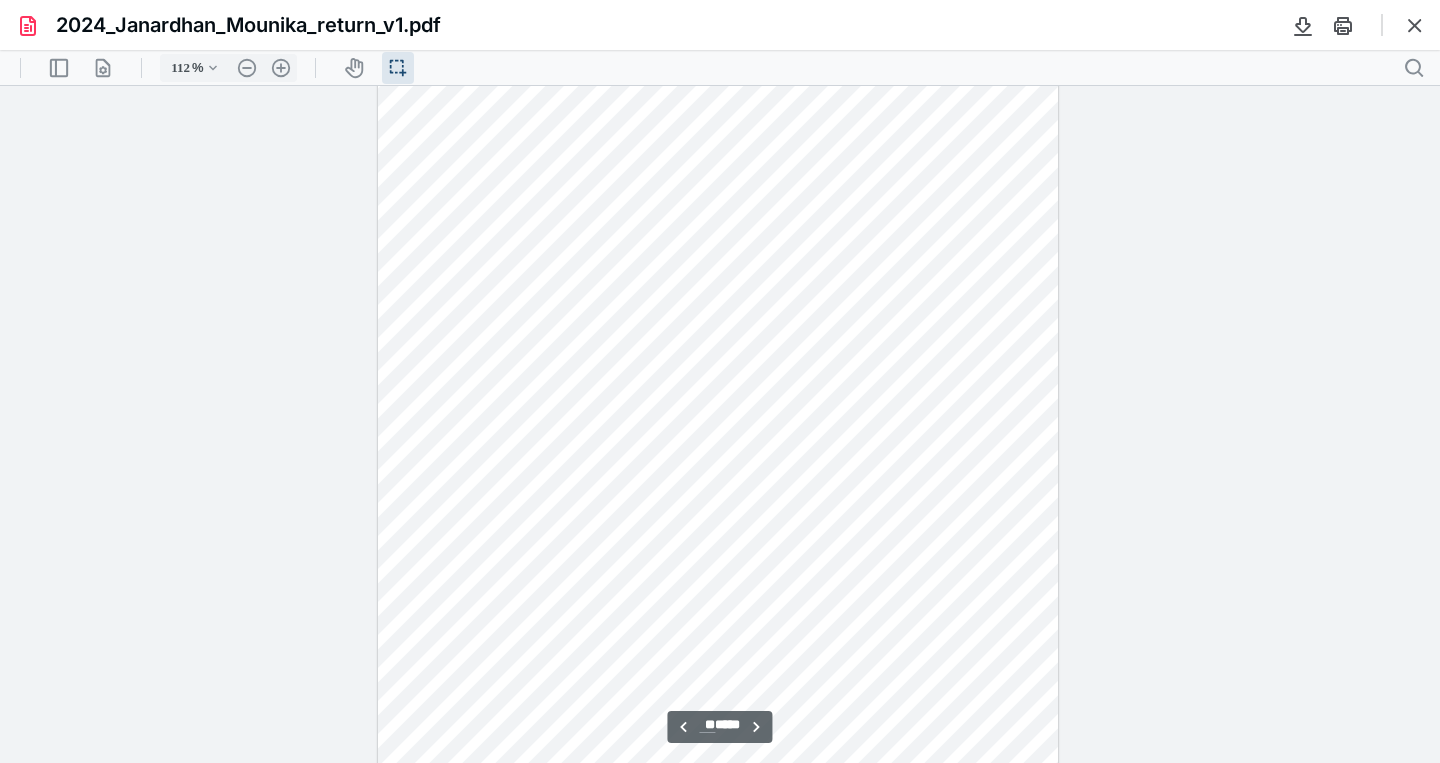 scroll, scrollTop: 22133, scrollLeft: 0, axis: vertical 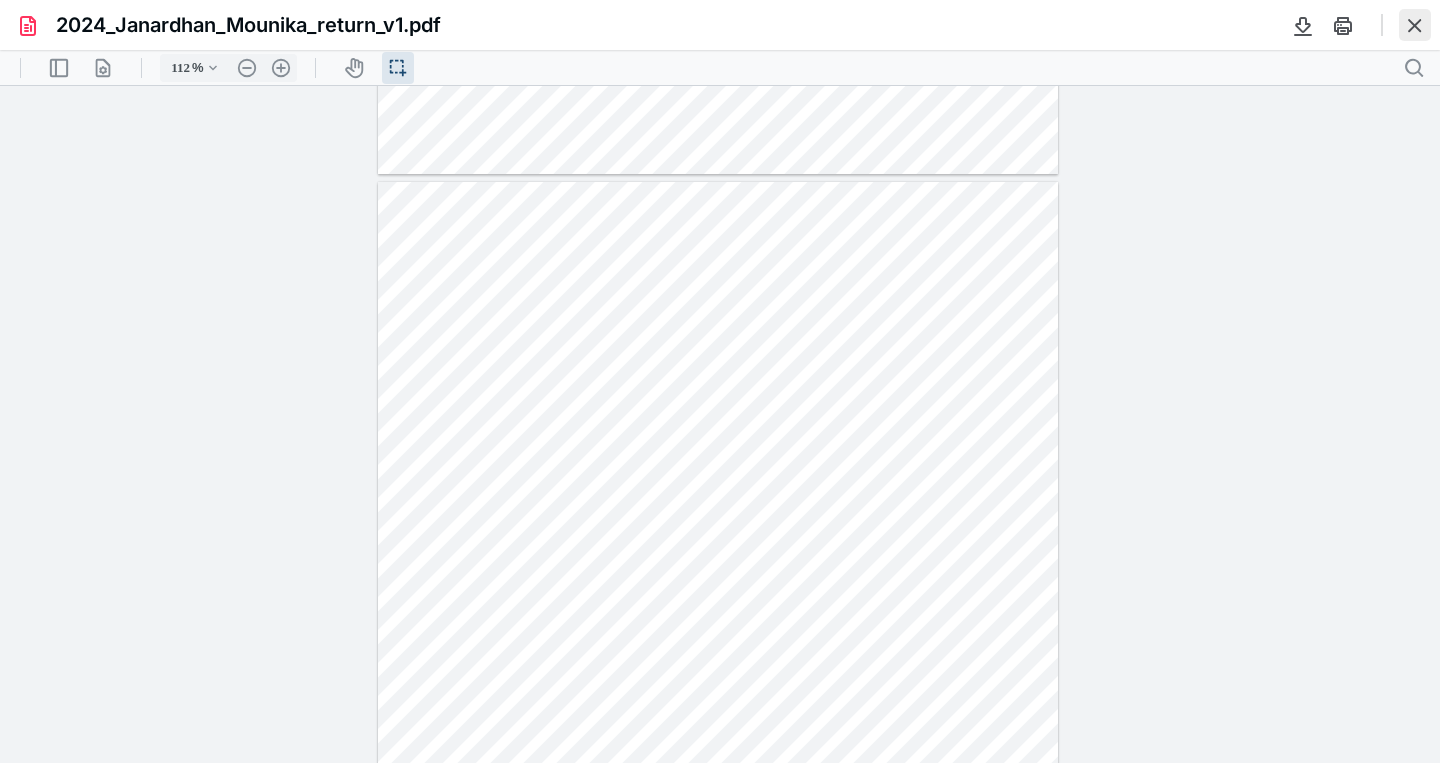 click at bounding box center (1415, 25) 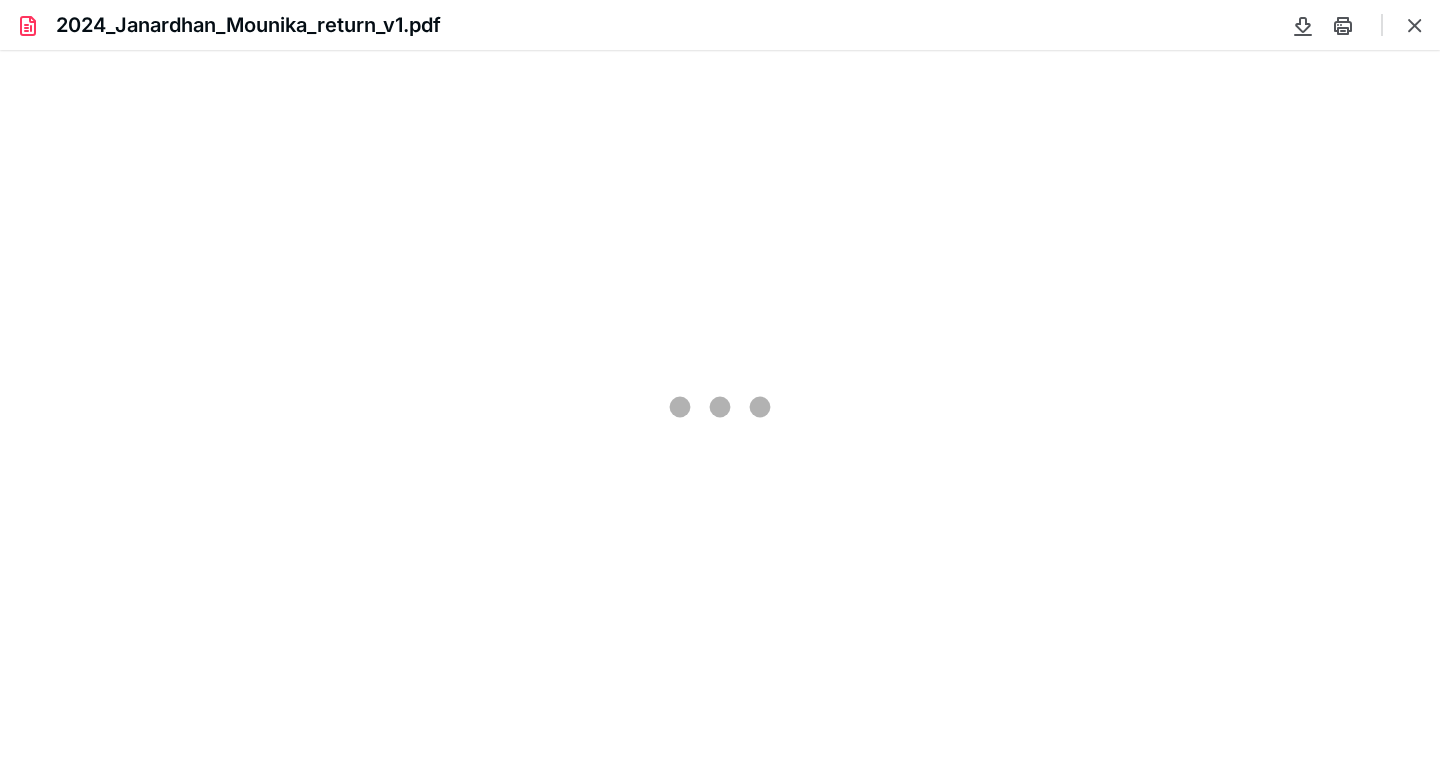 scroll, scrollTop: 0, scrollLeft: 0, axis: both 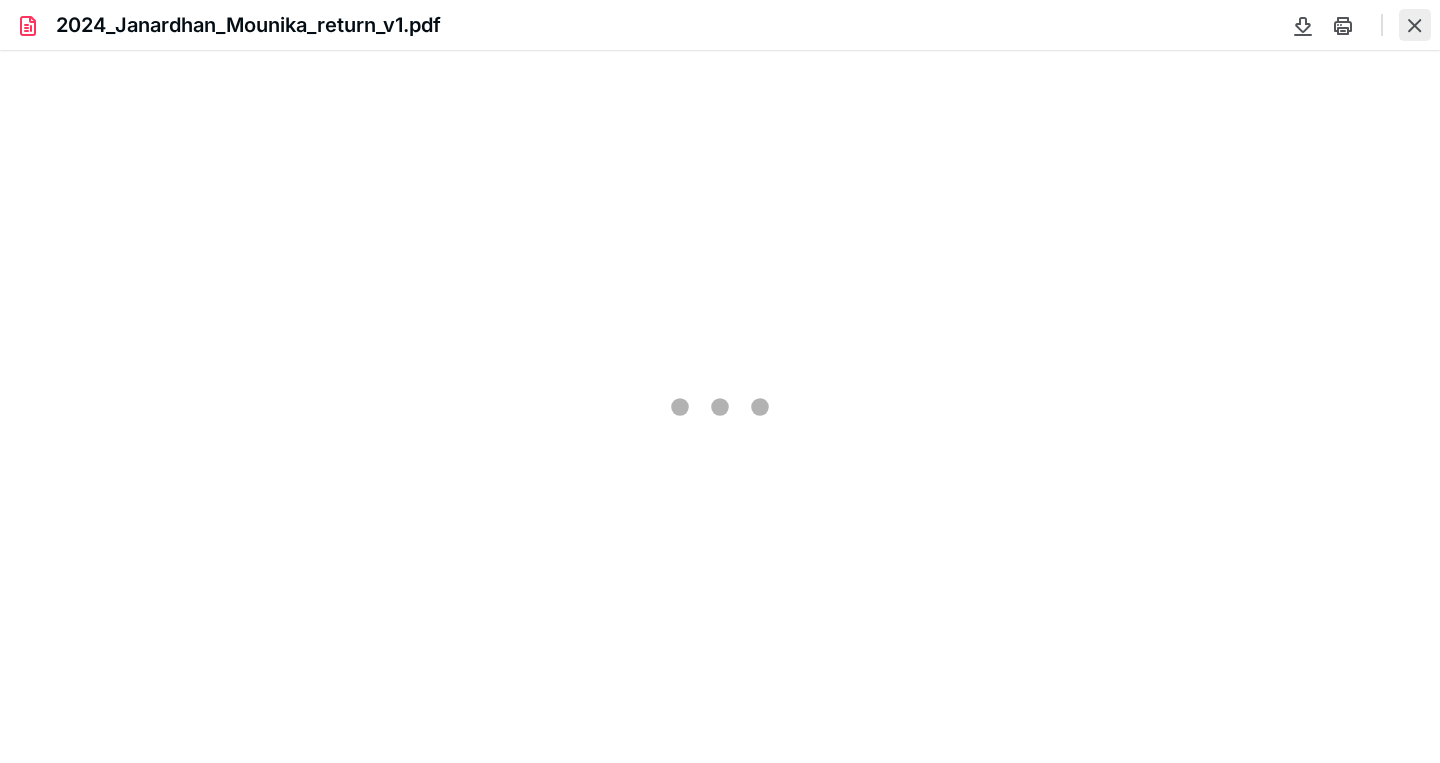 click at bounding box center [1415, 25] 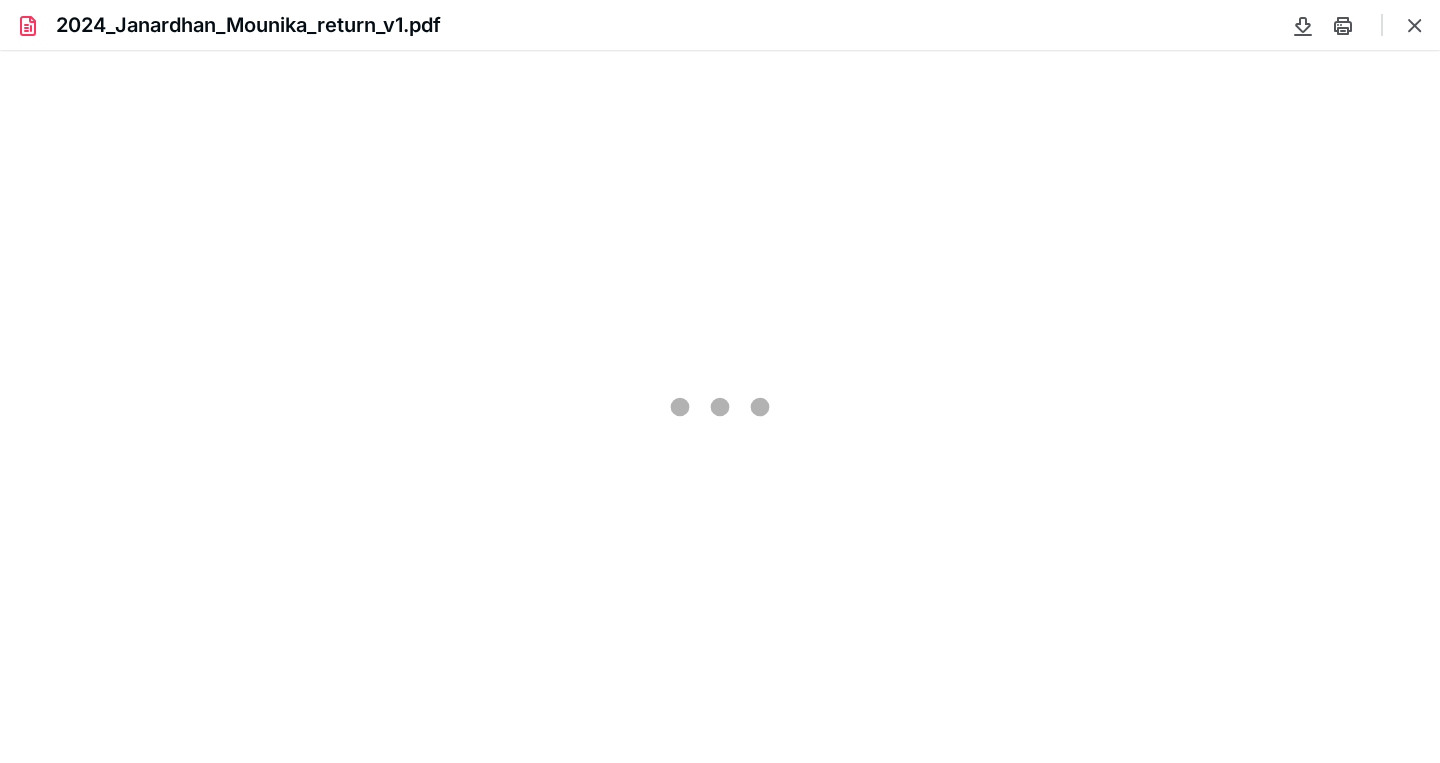 scroll, scrollTop: 0, scrollLeft: 0, axis: both 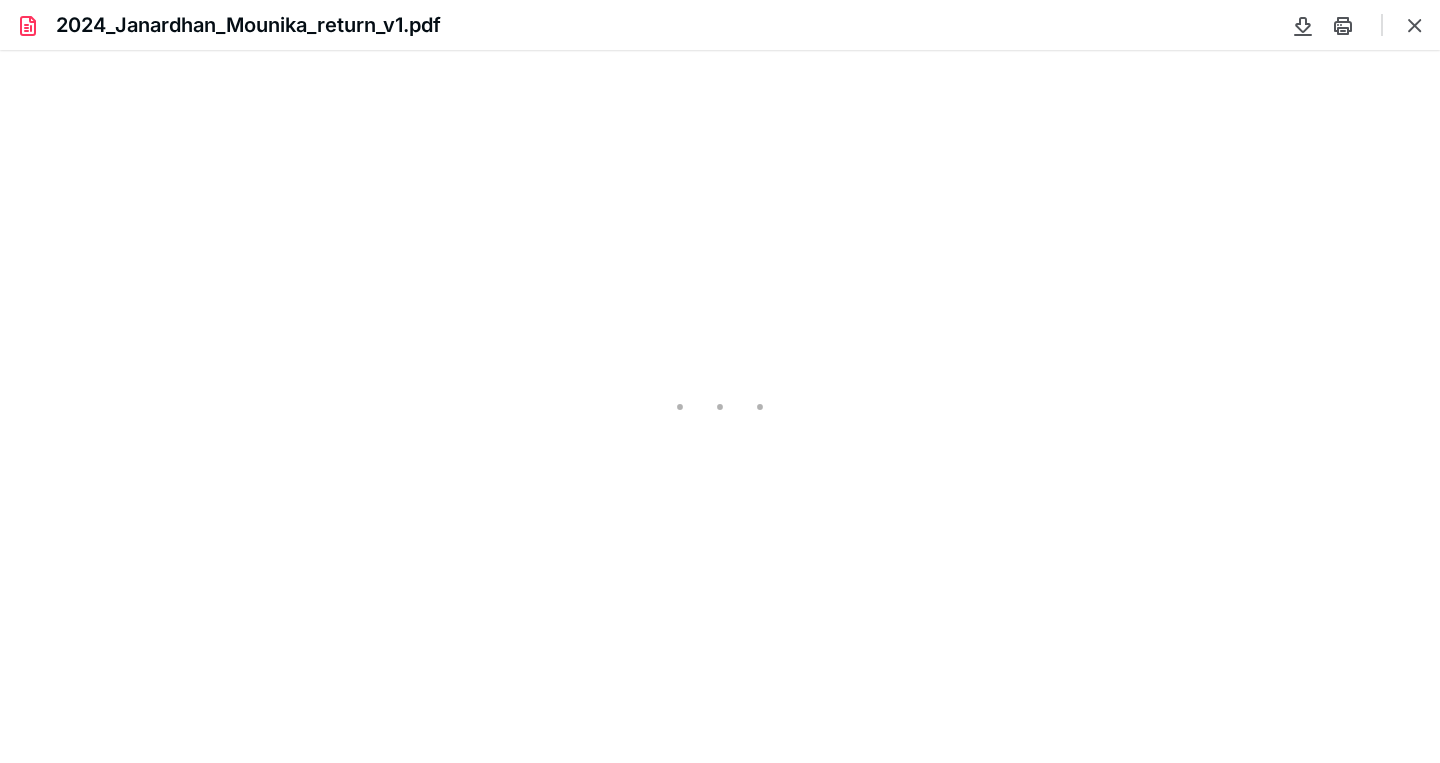 type on "87" 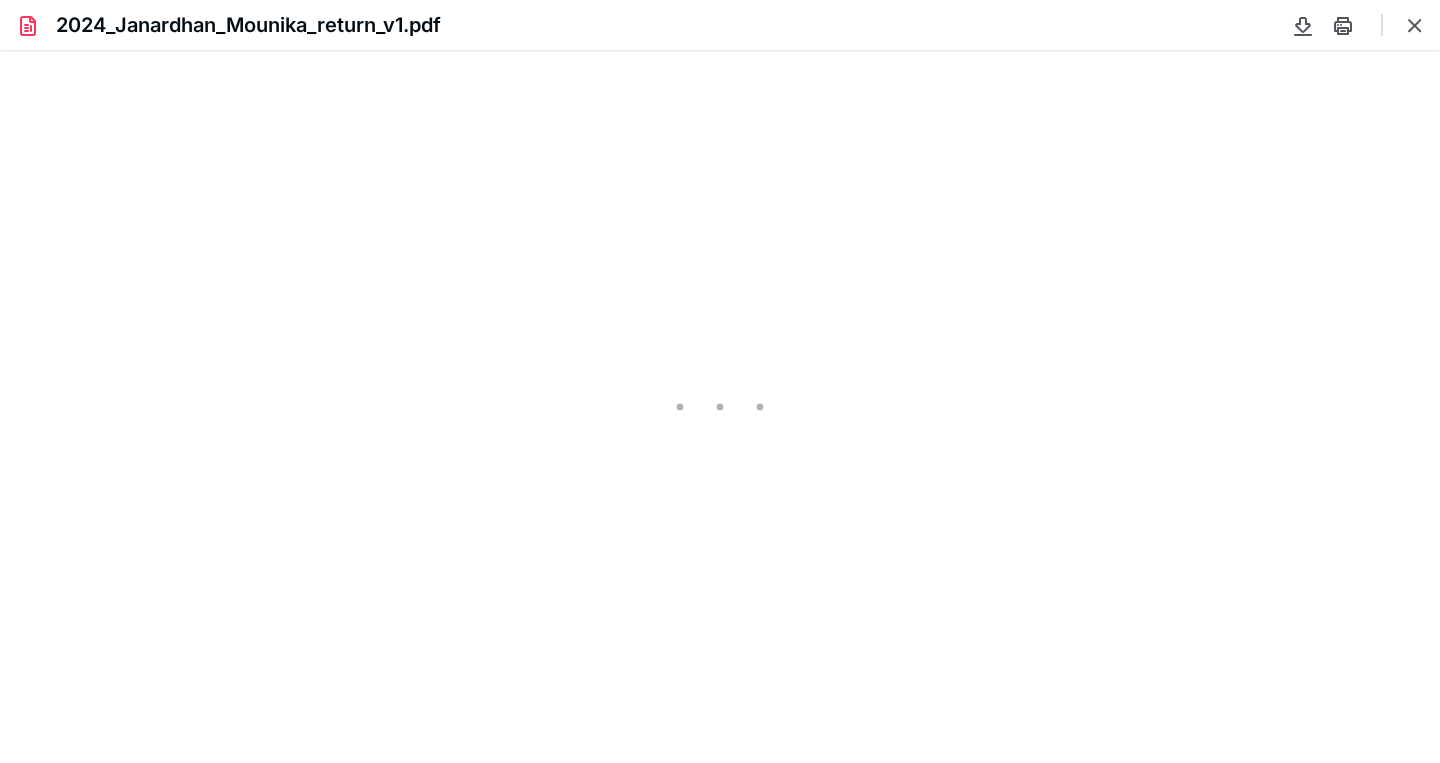 scroll, scrollTop: 39, scrollLeft: 0, axis: vertical 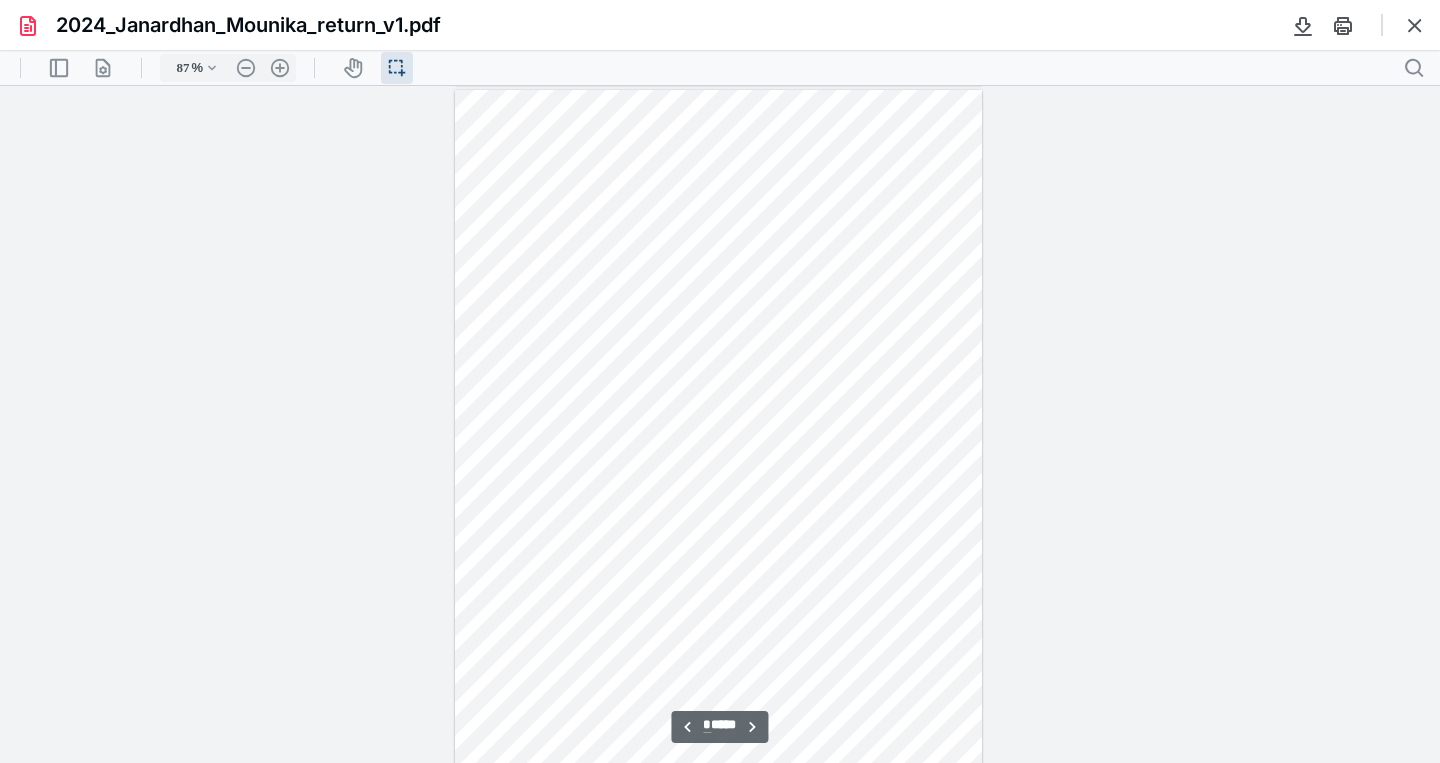 type on "**" 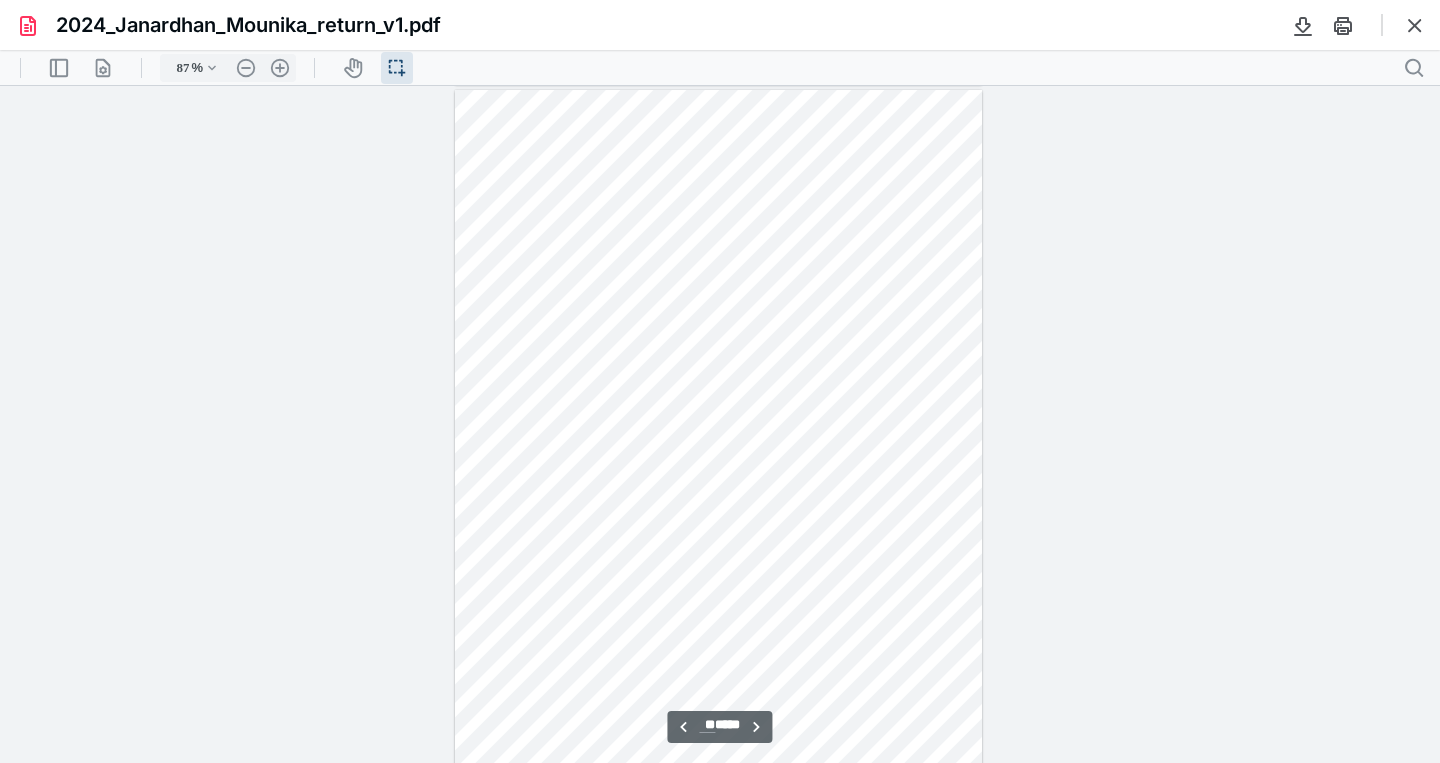 scroll, scrollTop: 6422, scrollLeft: 0, axis: vertical 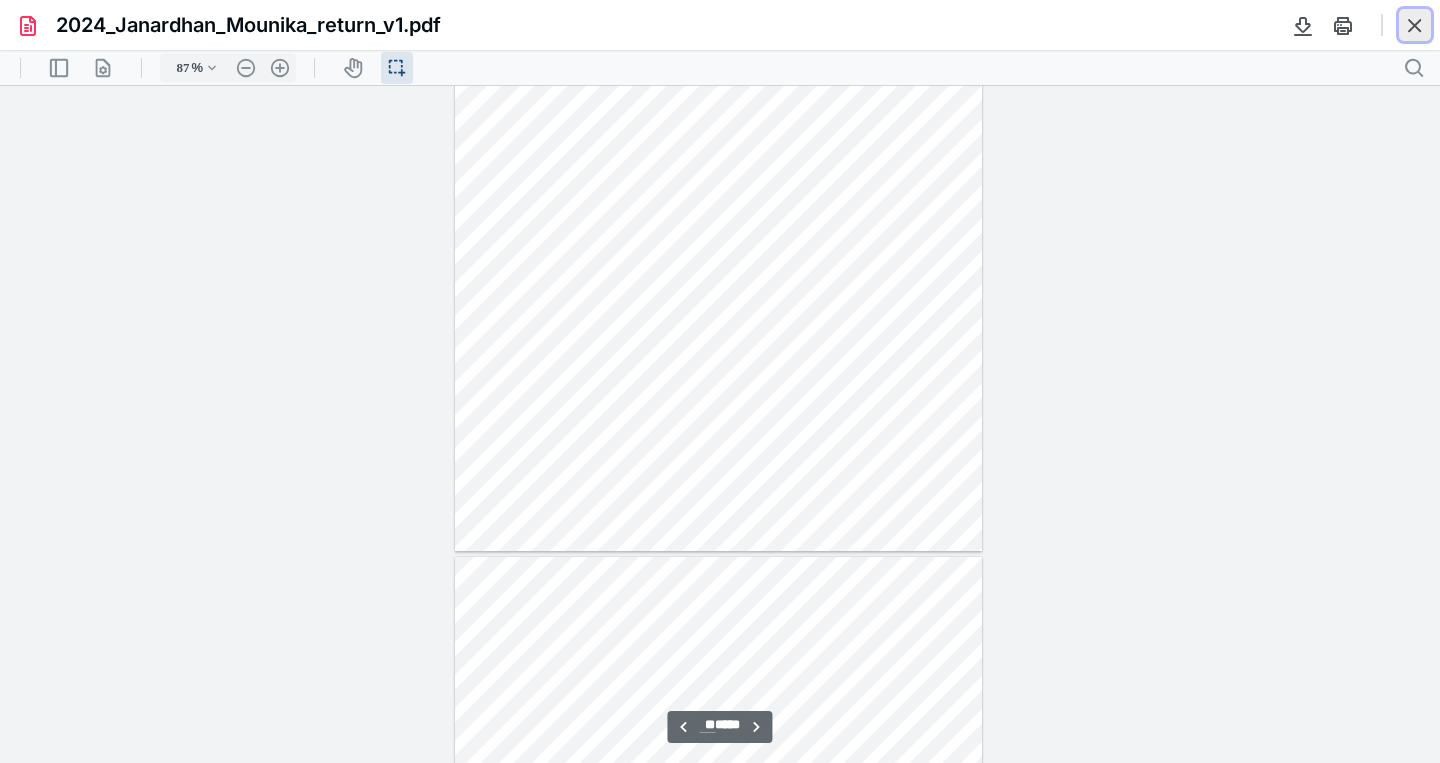 click at bounding box center (1415, 25) 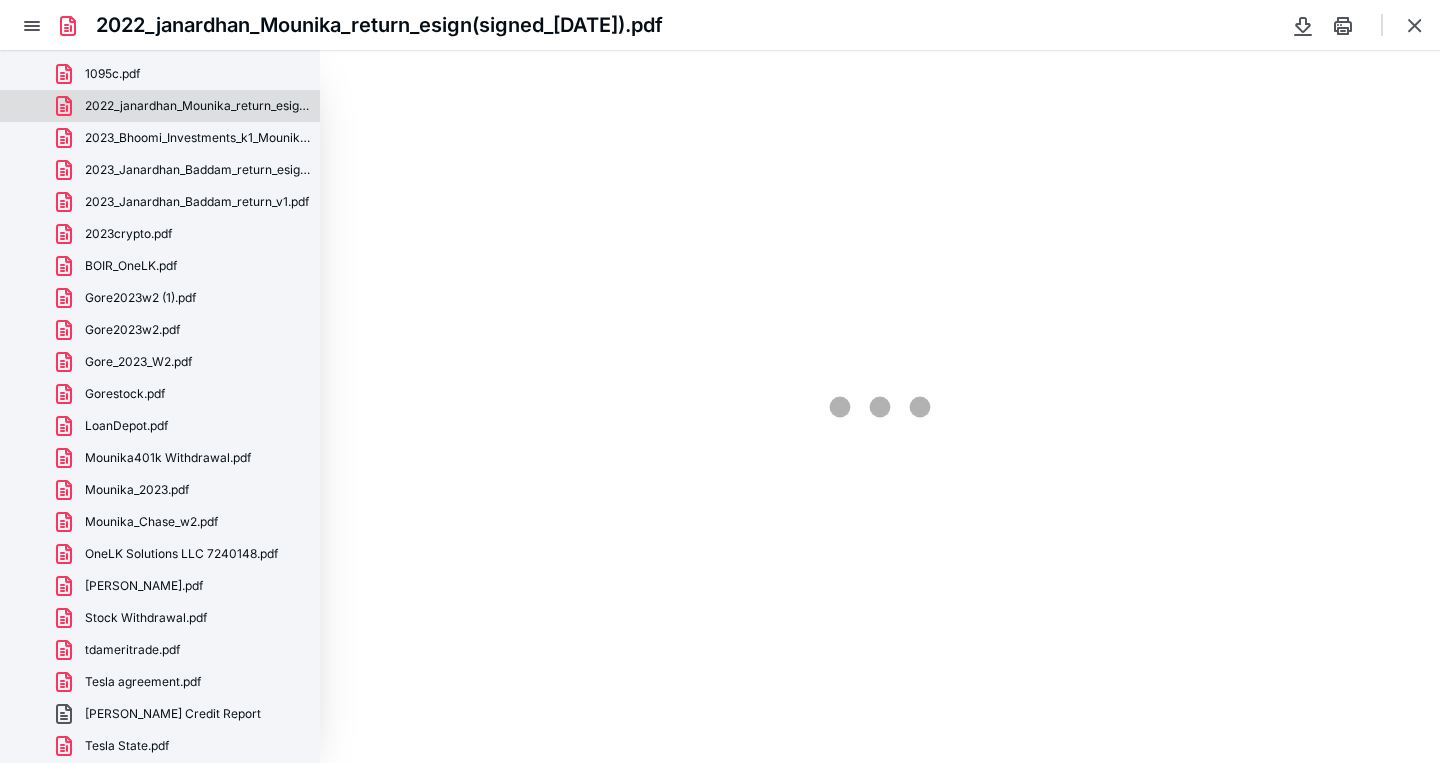 scroll, scrollTop: 0, scrollLeft: 0, axis: both 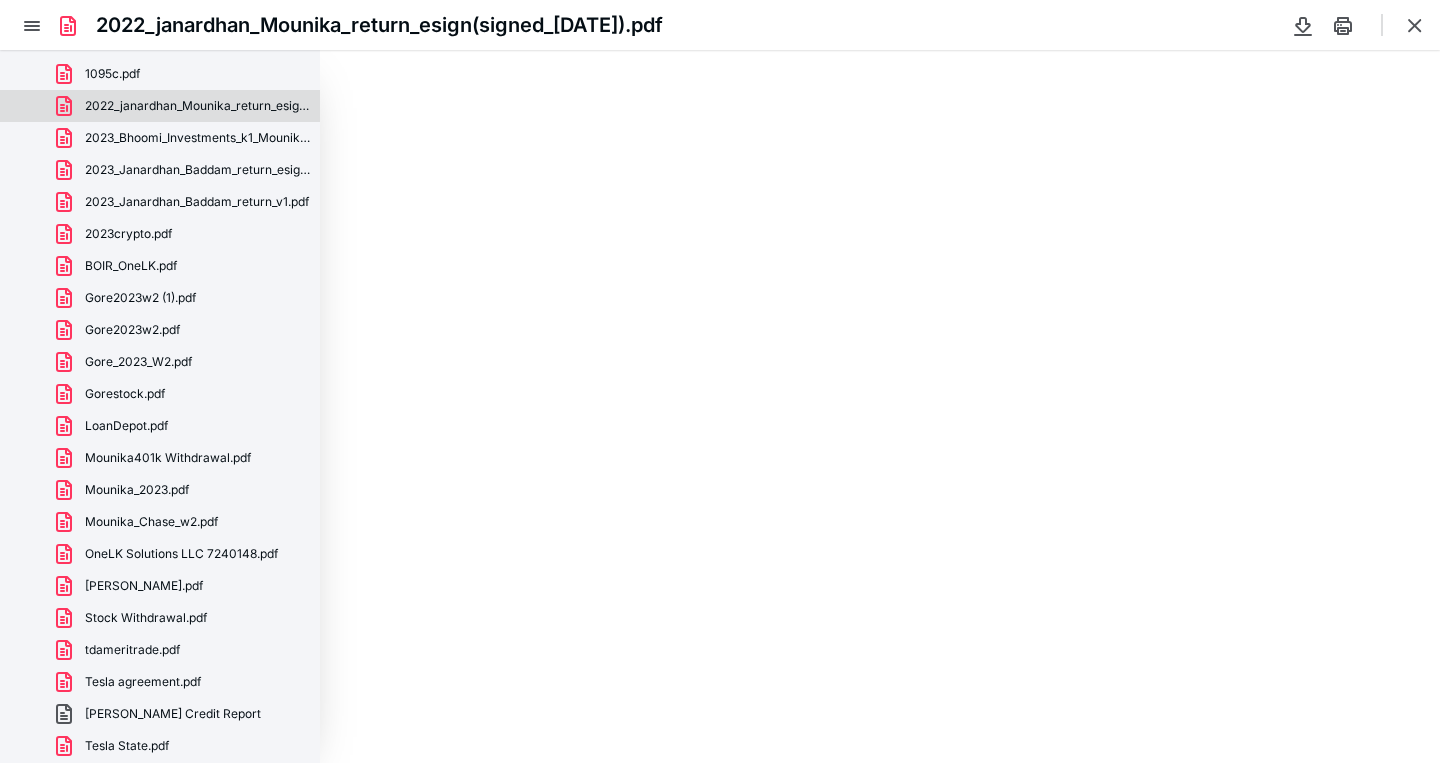 type on "87" 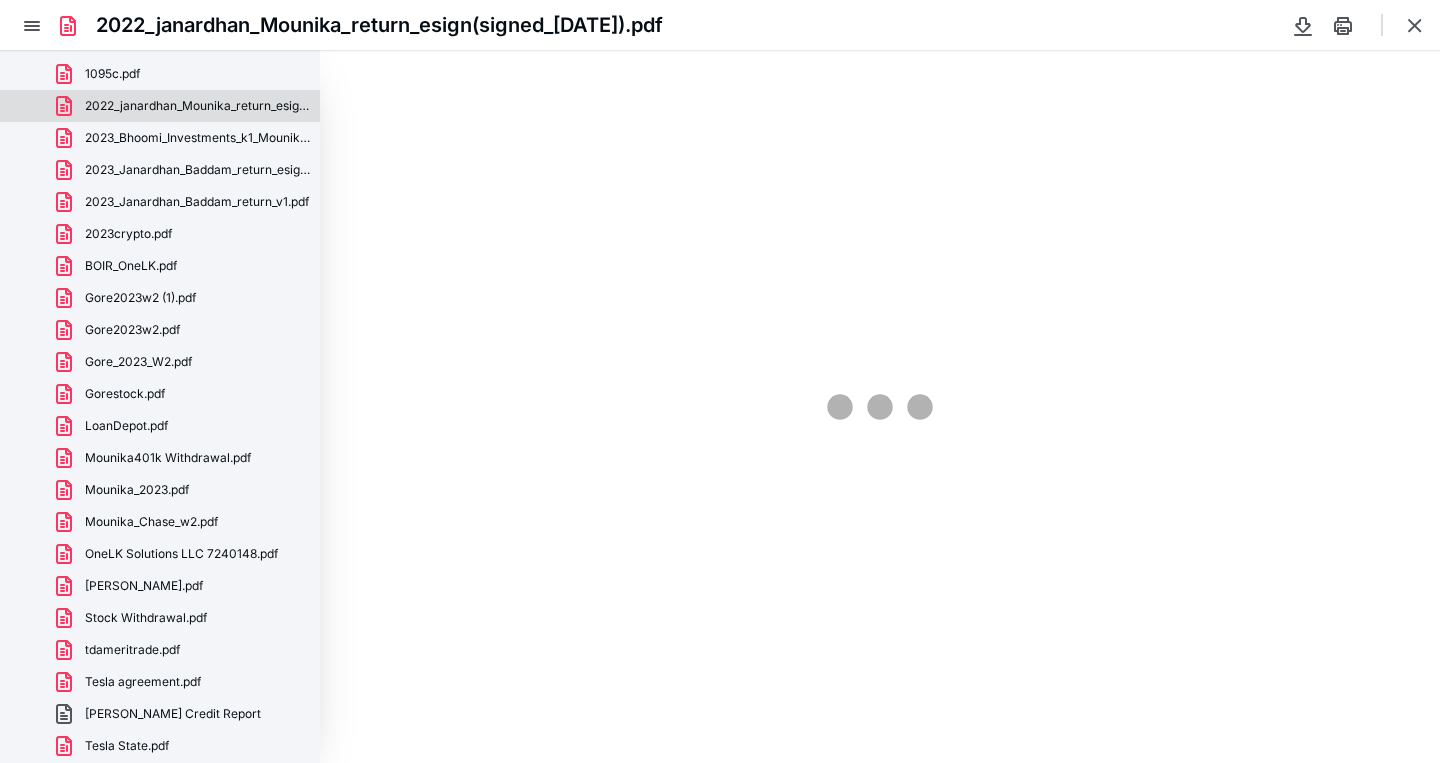 scroll, scrollTop: 39, scrollLeft: 0, axis: vertical 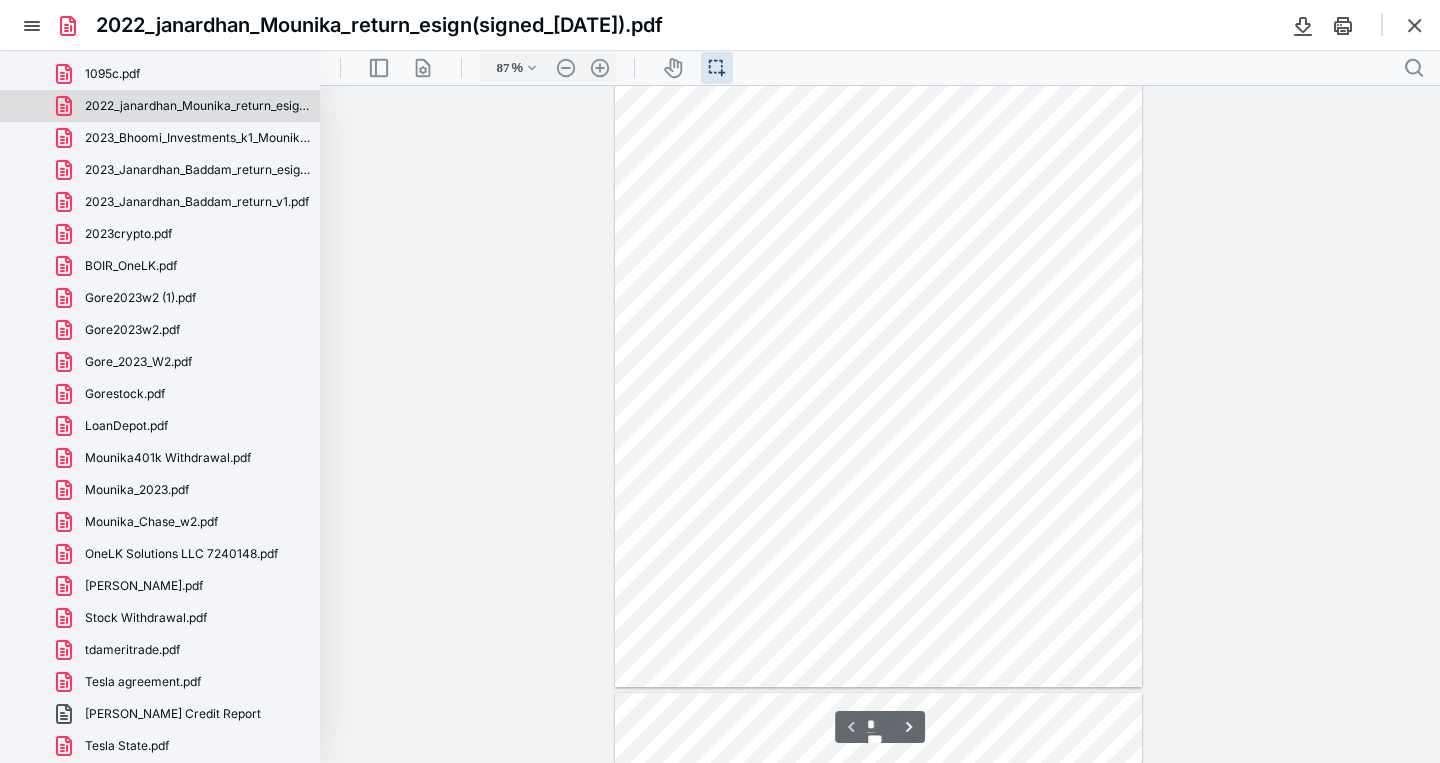type on "*" 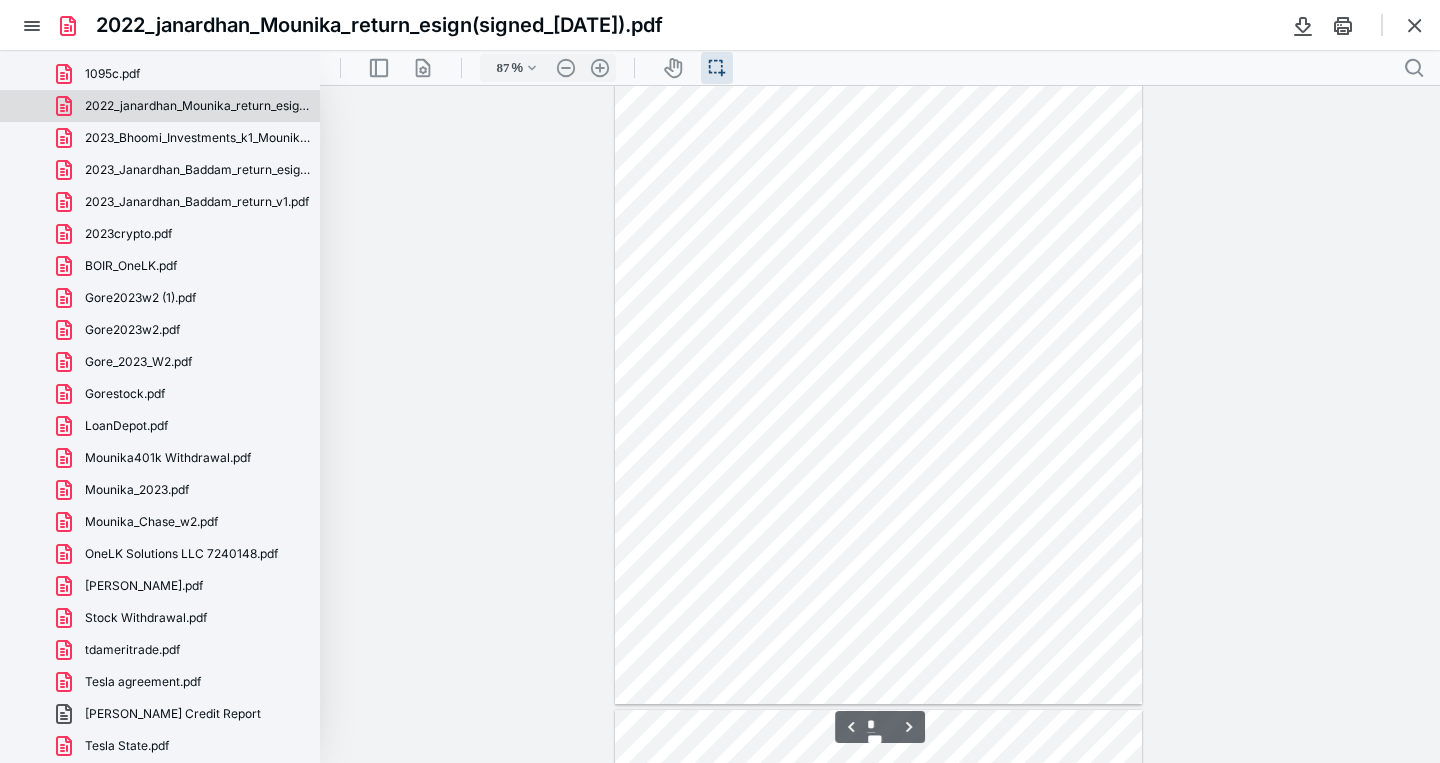 scroll, scrollTop: 758, scrollLeft: 0, axis: vertical 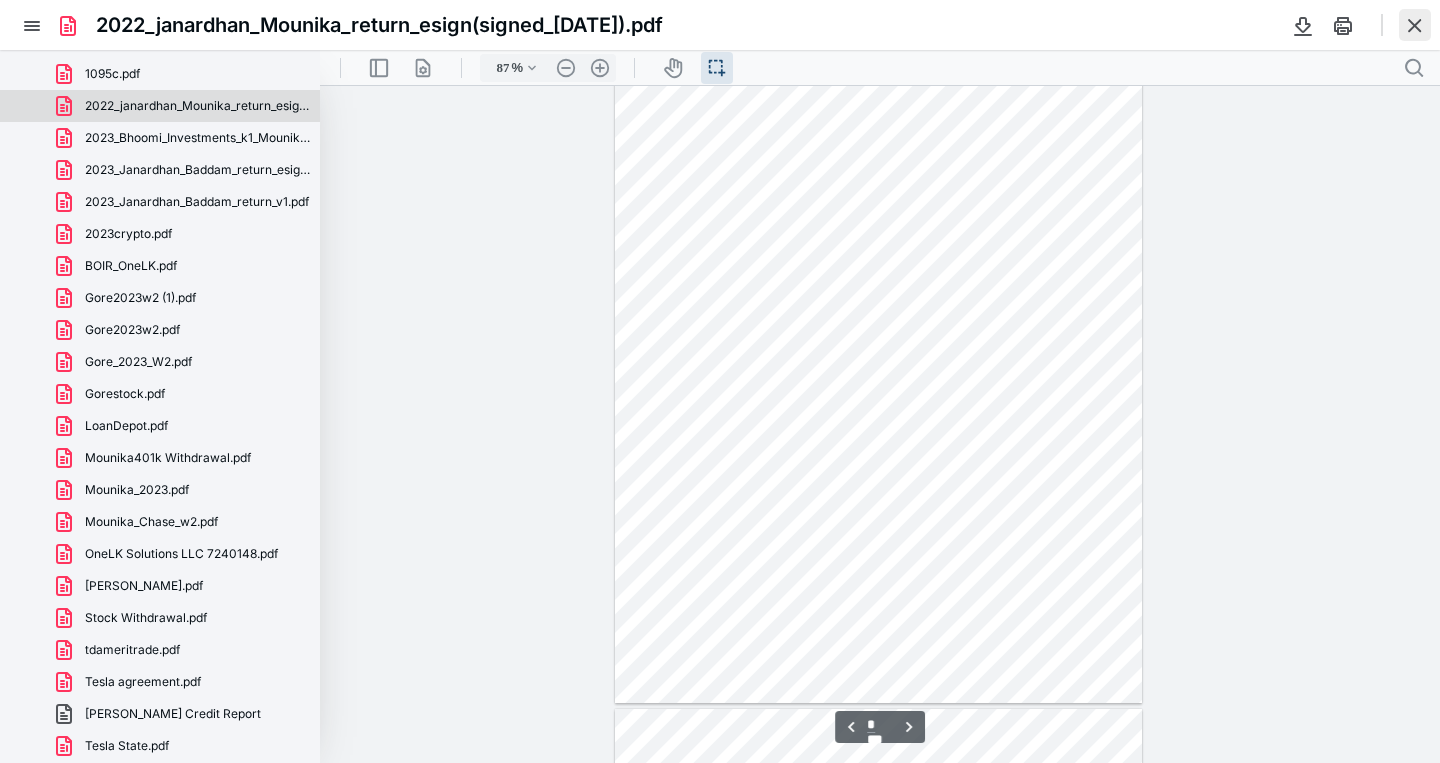 click at bounding box center (1415, 25) 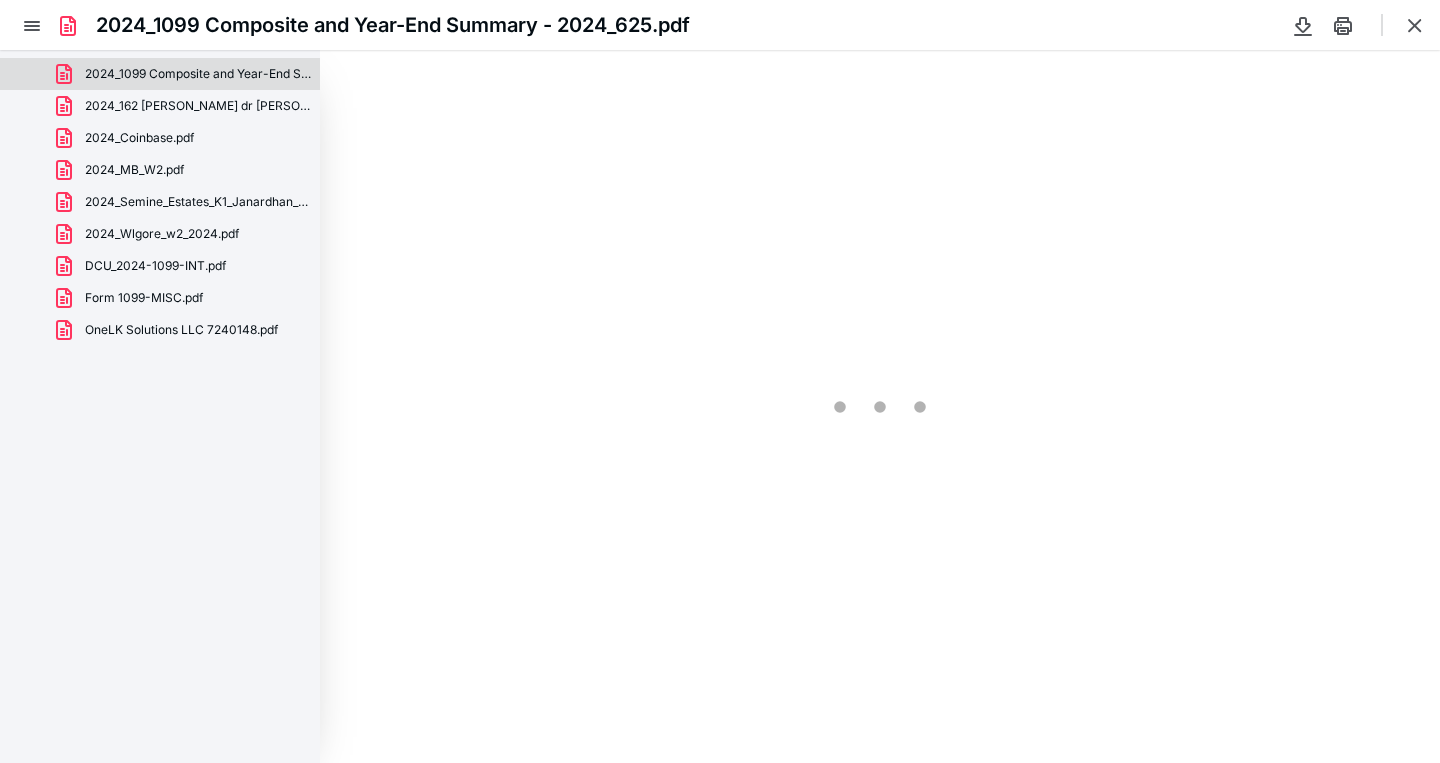 scroll, scrollTop: 0, scrollLeft: 0, axis: both 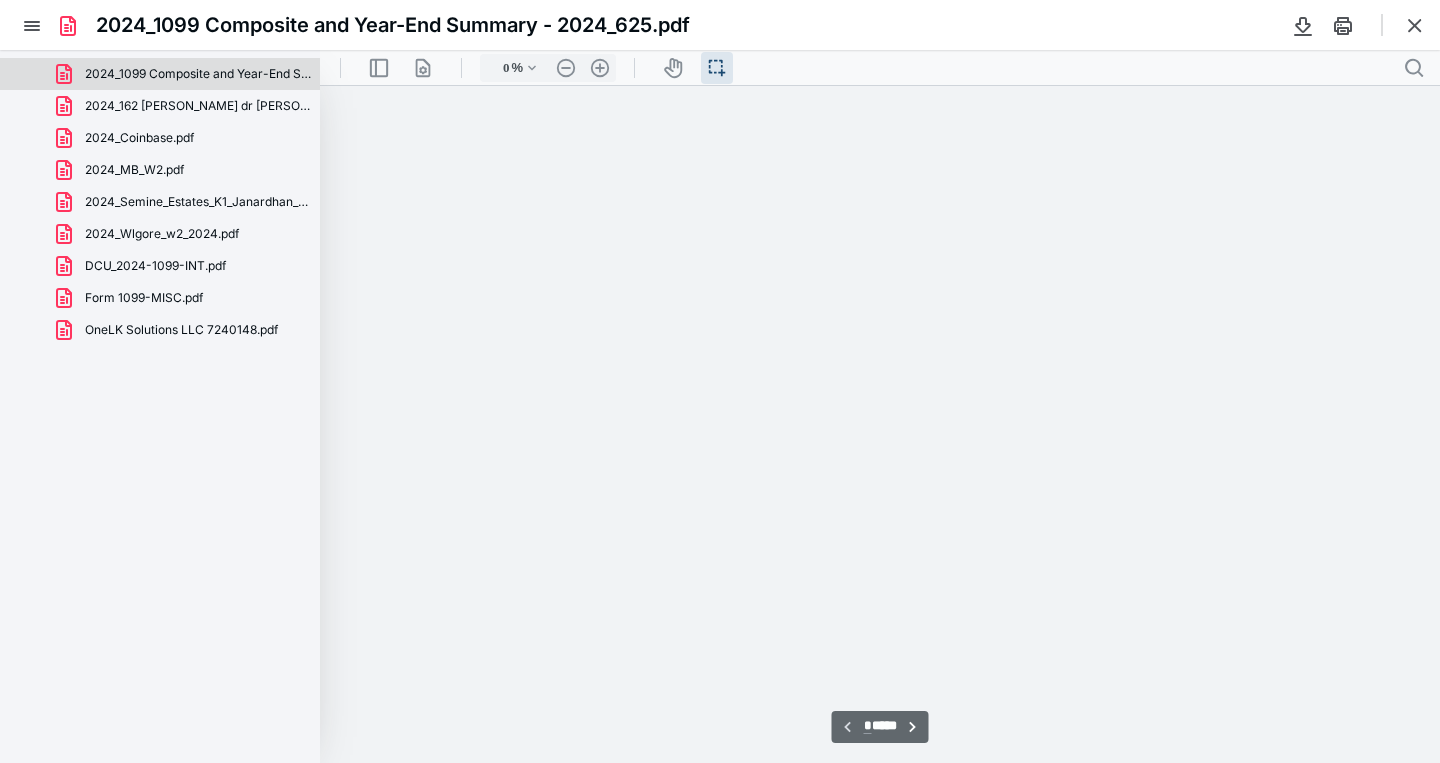 type on "112" 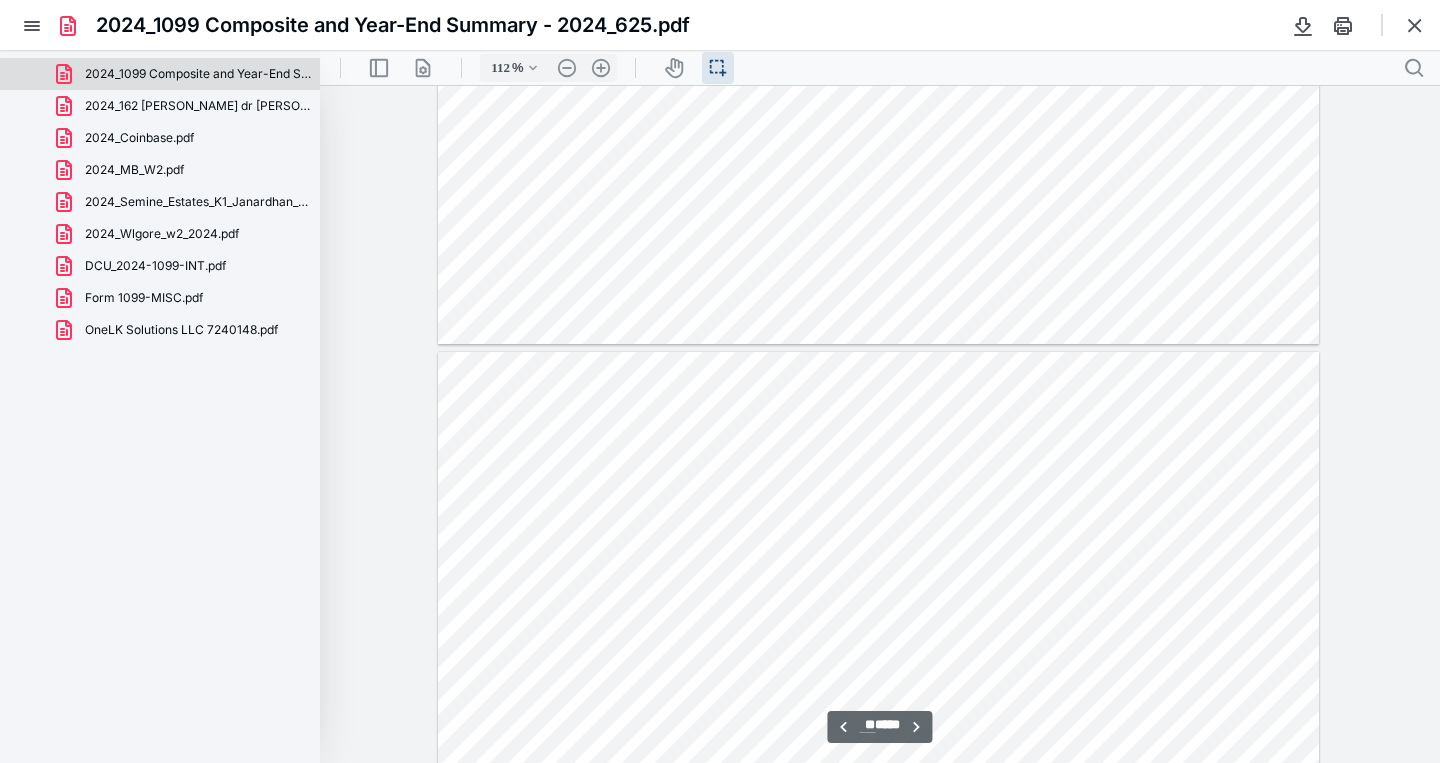 scroll, scrollTop: 20645, scrollLeft: 0, axis: vertical 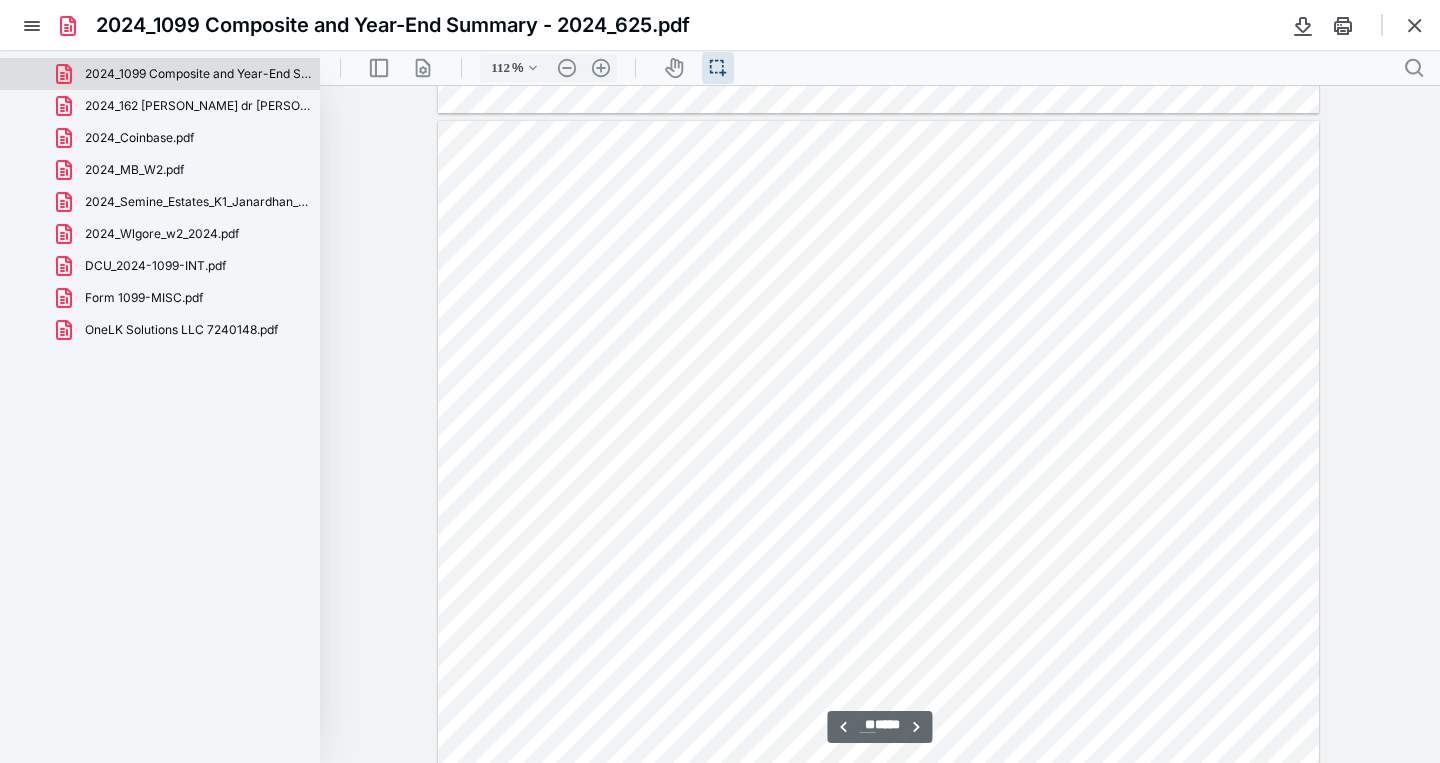 type on "**" 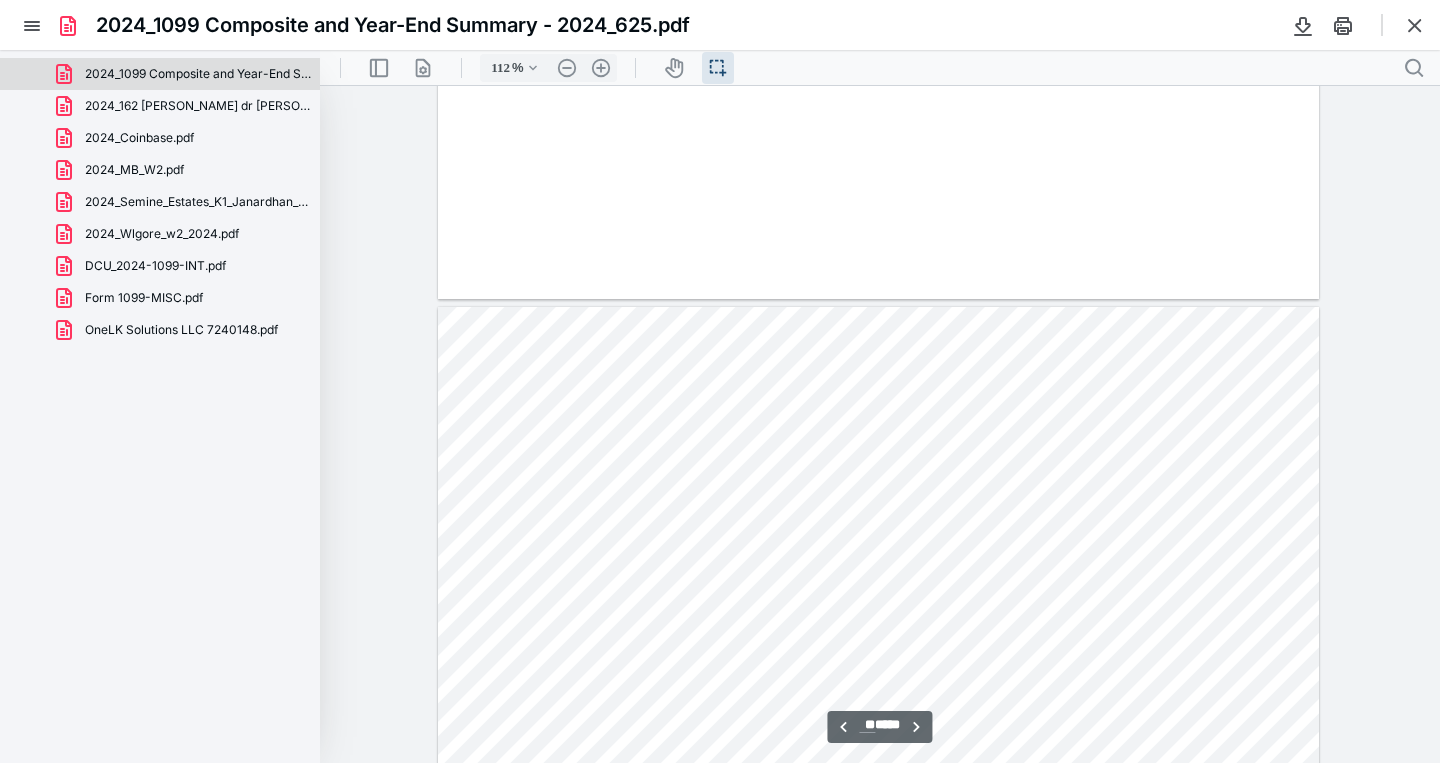 scroll, scrollTop: 43132, scrollLeft: 0, axis: vertical 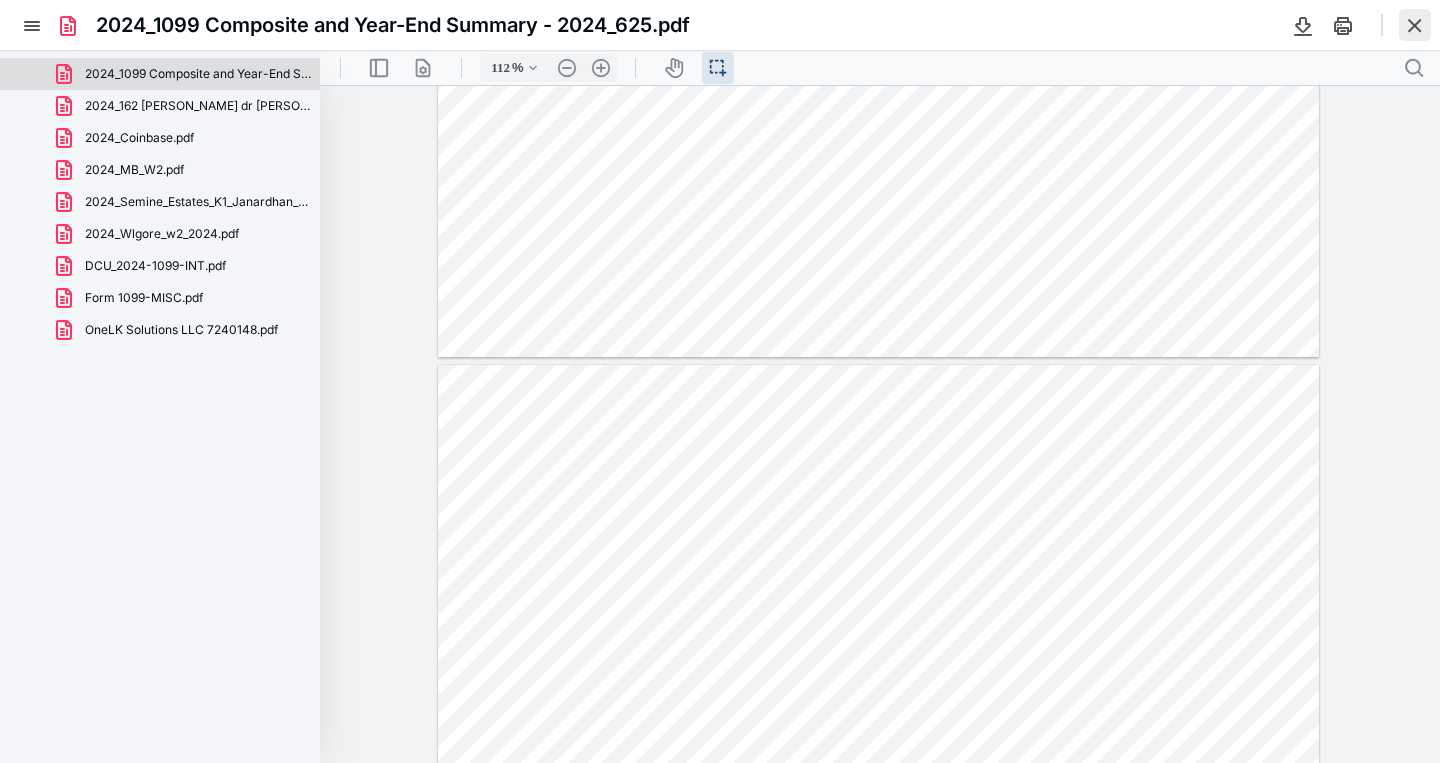 click at bounding box center [1415, 25] 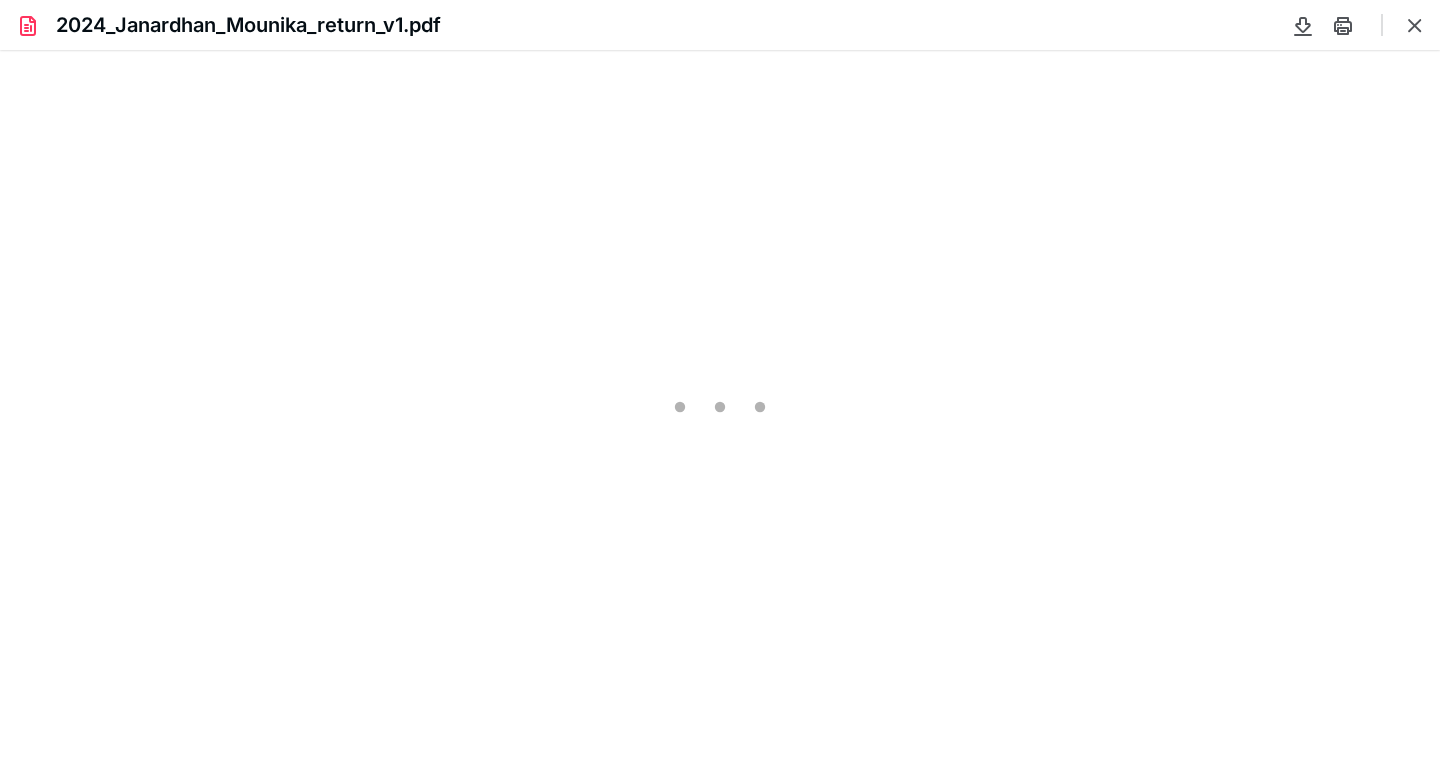 scroll, scrollTop: 0, scrollLeft: 0, axis: both 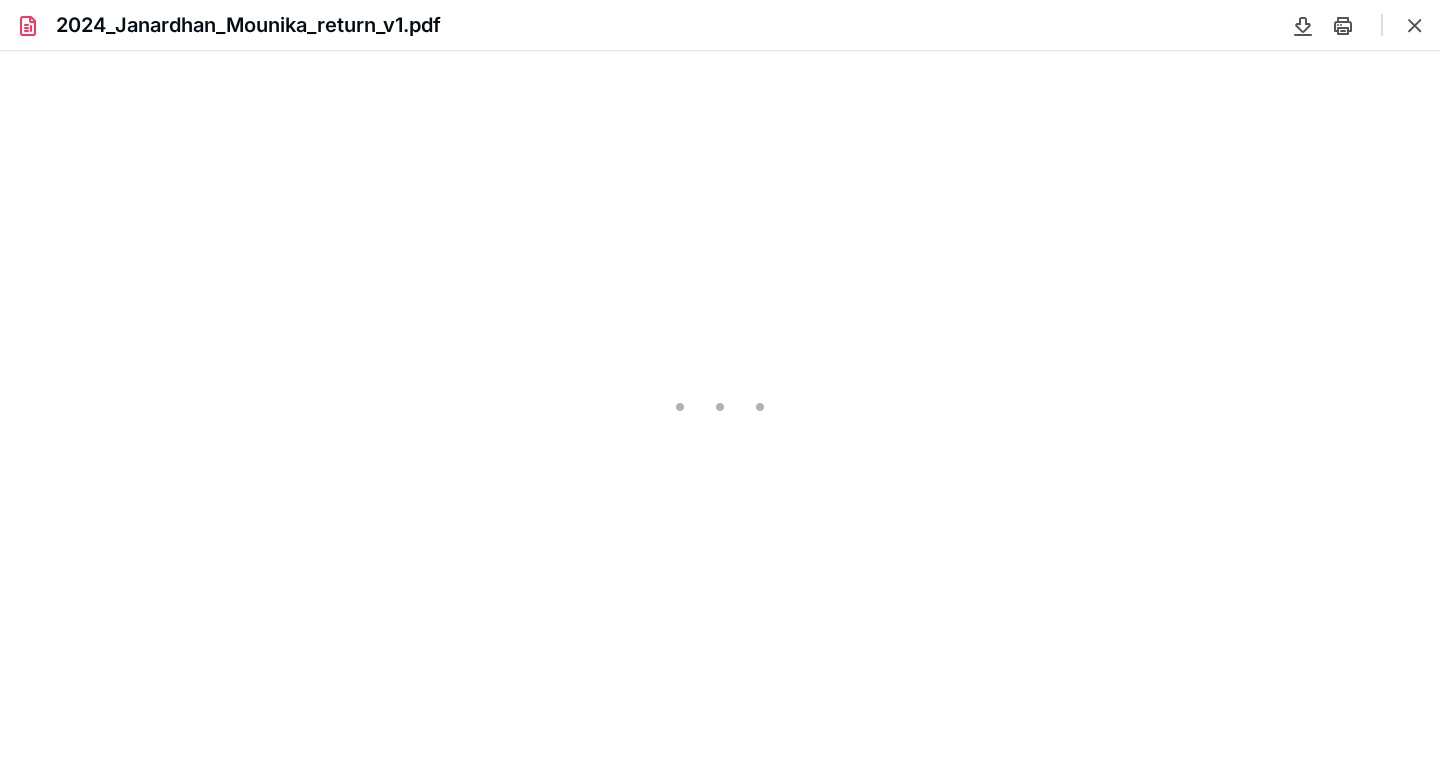 type on "87" 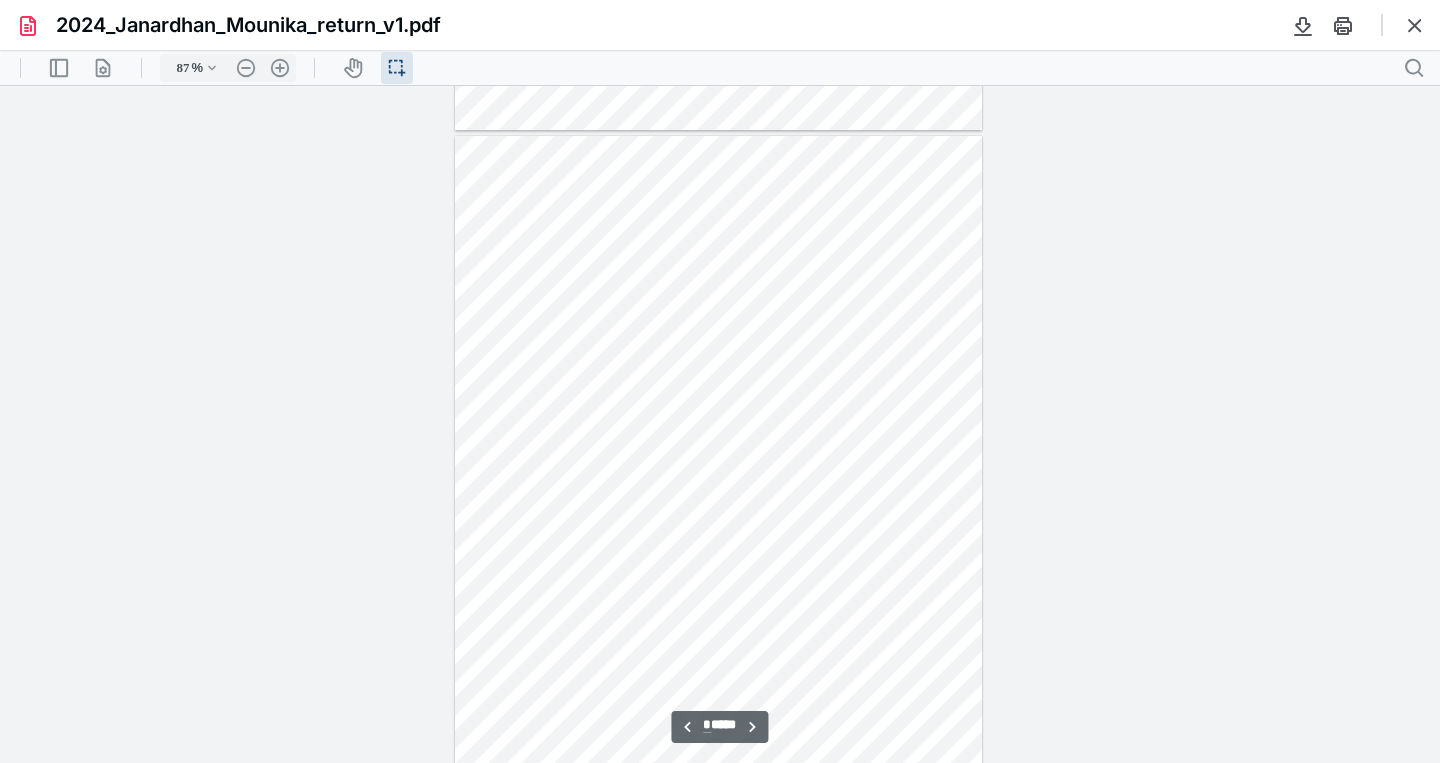 scroll, scrollTop: 656, scrollLeft: 0, axis: vertical 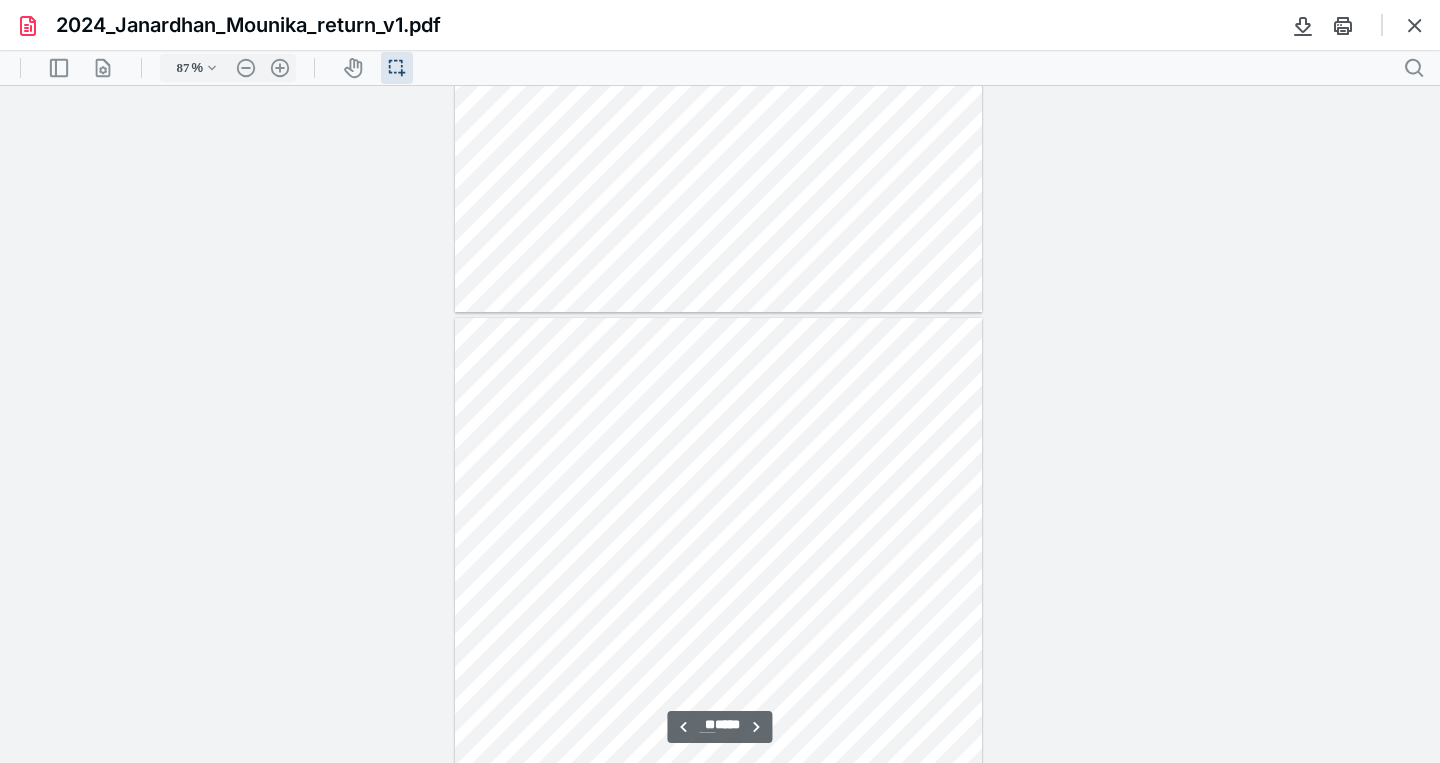 type on "**" 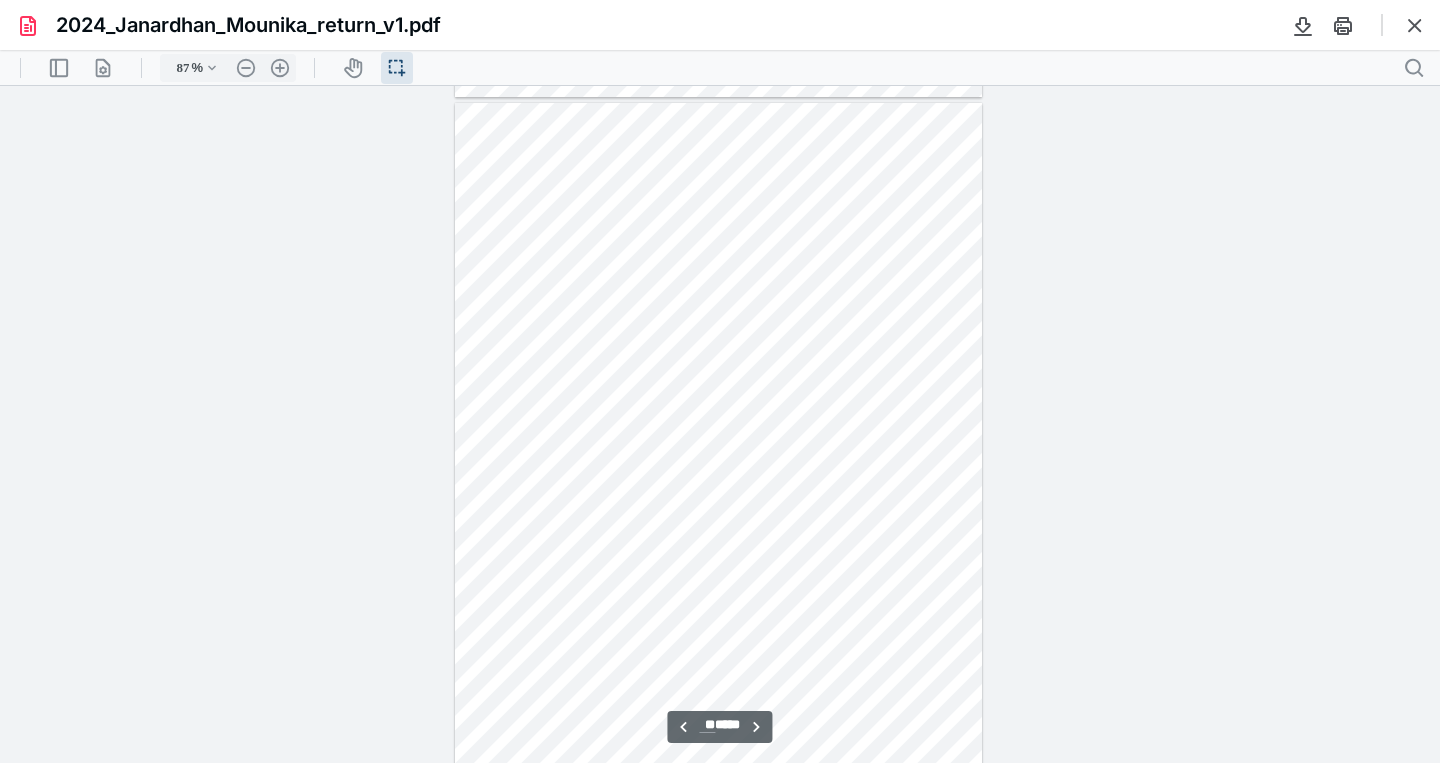 scroll, scrollTop: 18517, scrollLeft: 0, axis: vertical 